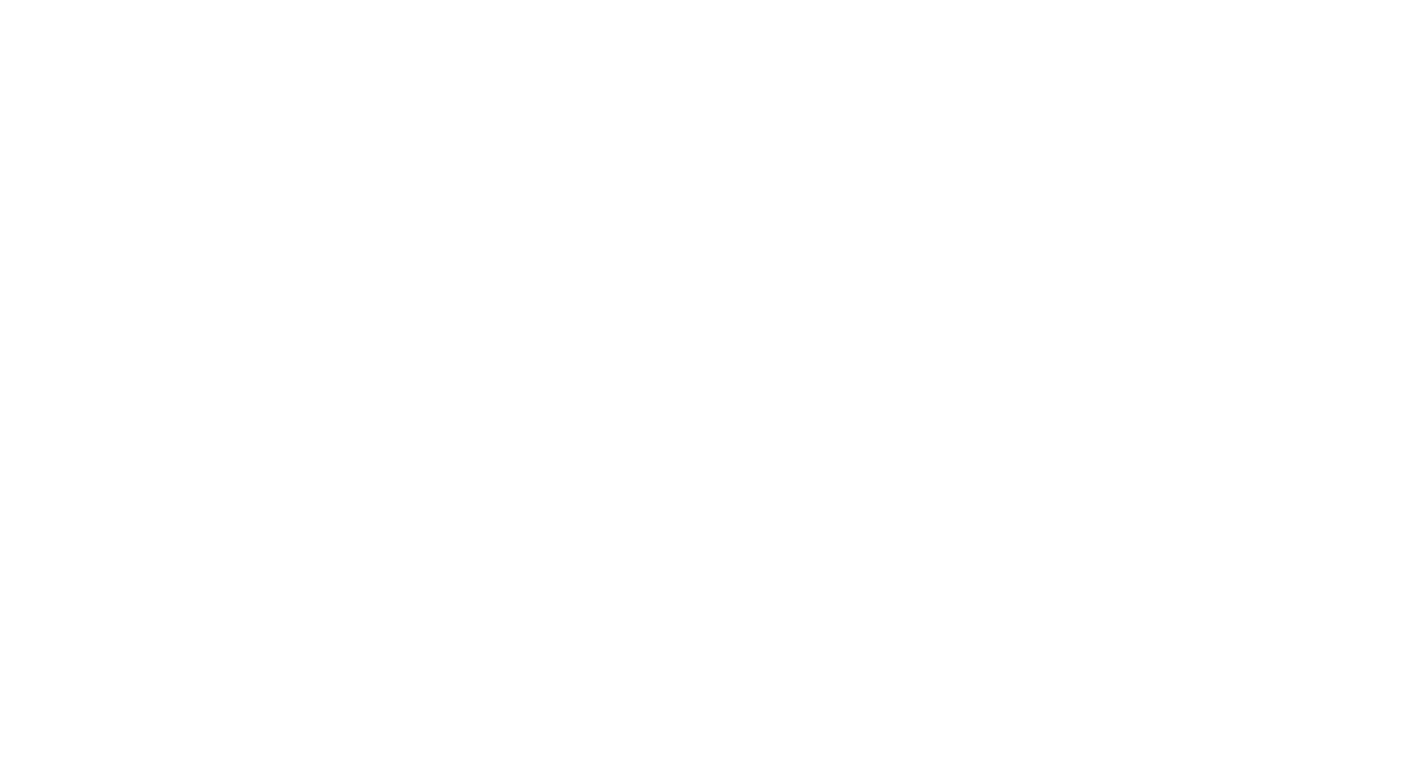 scroll, scrollTop: 0, scrollLeft: 0, axis: both 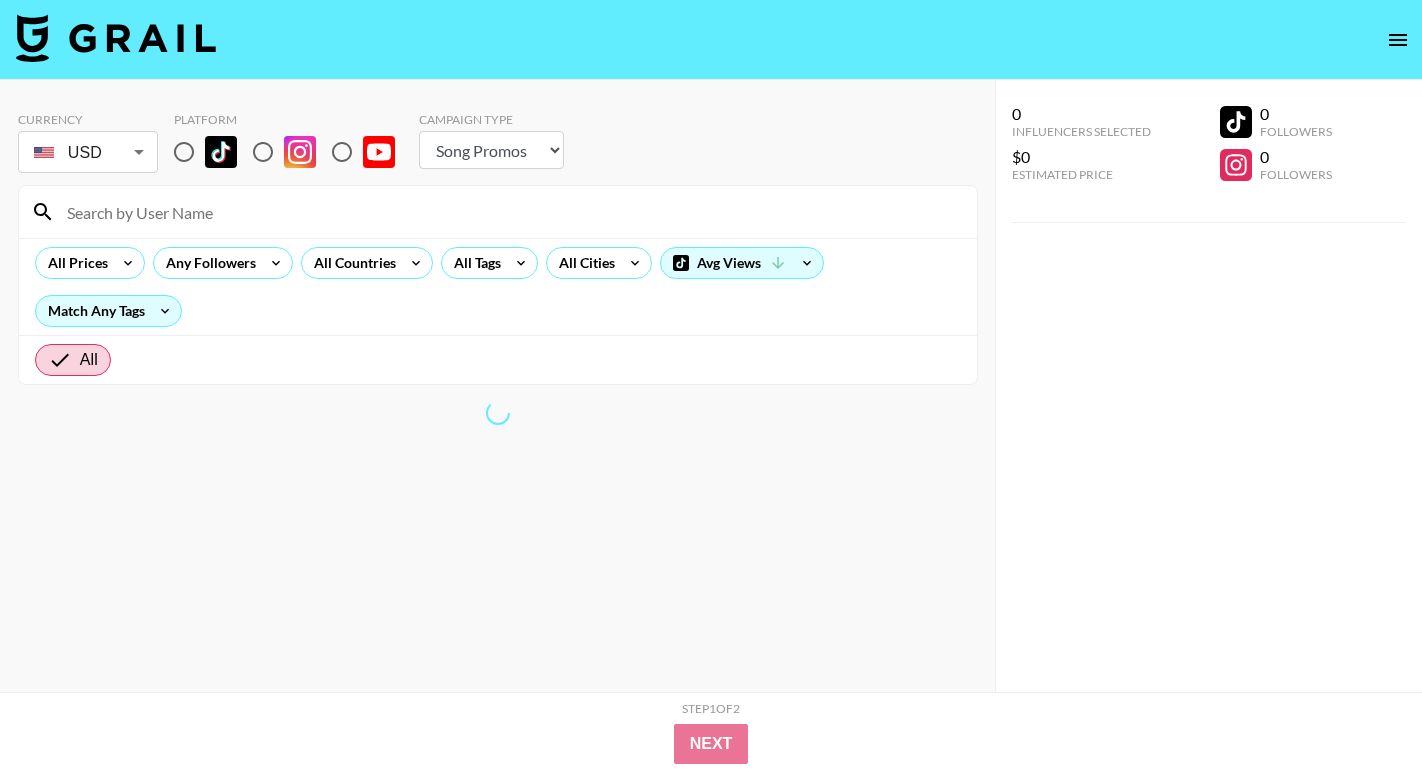click at bounding box center (184, 152) 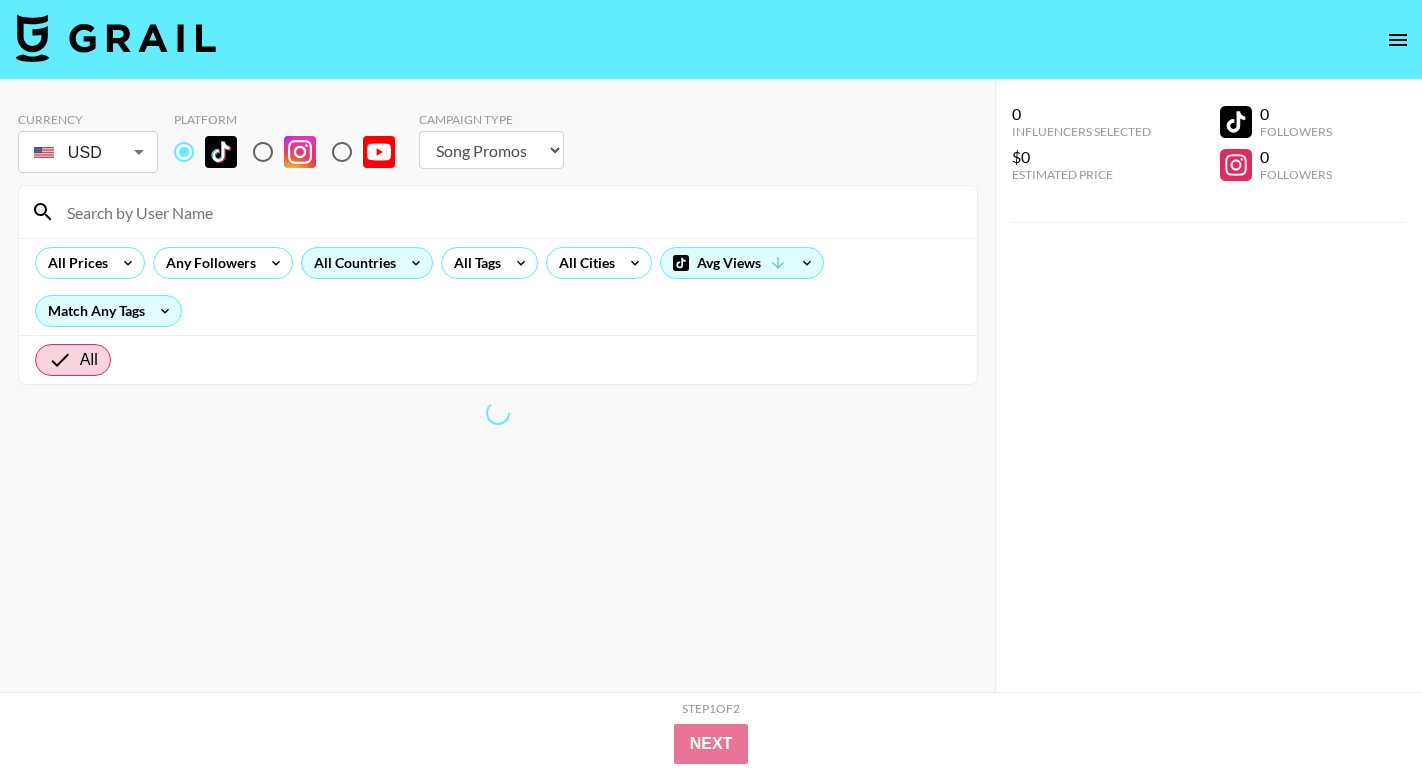 click on "All Countries" at bounding box center (351, 263) 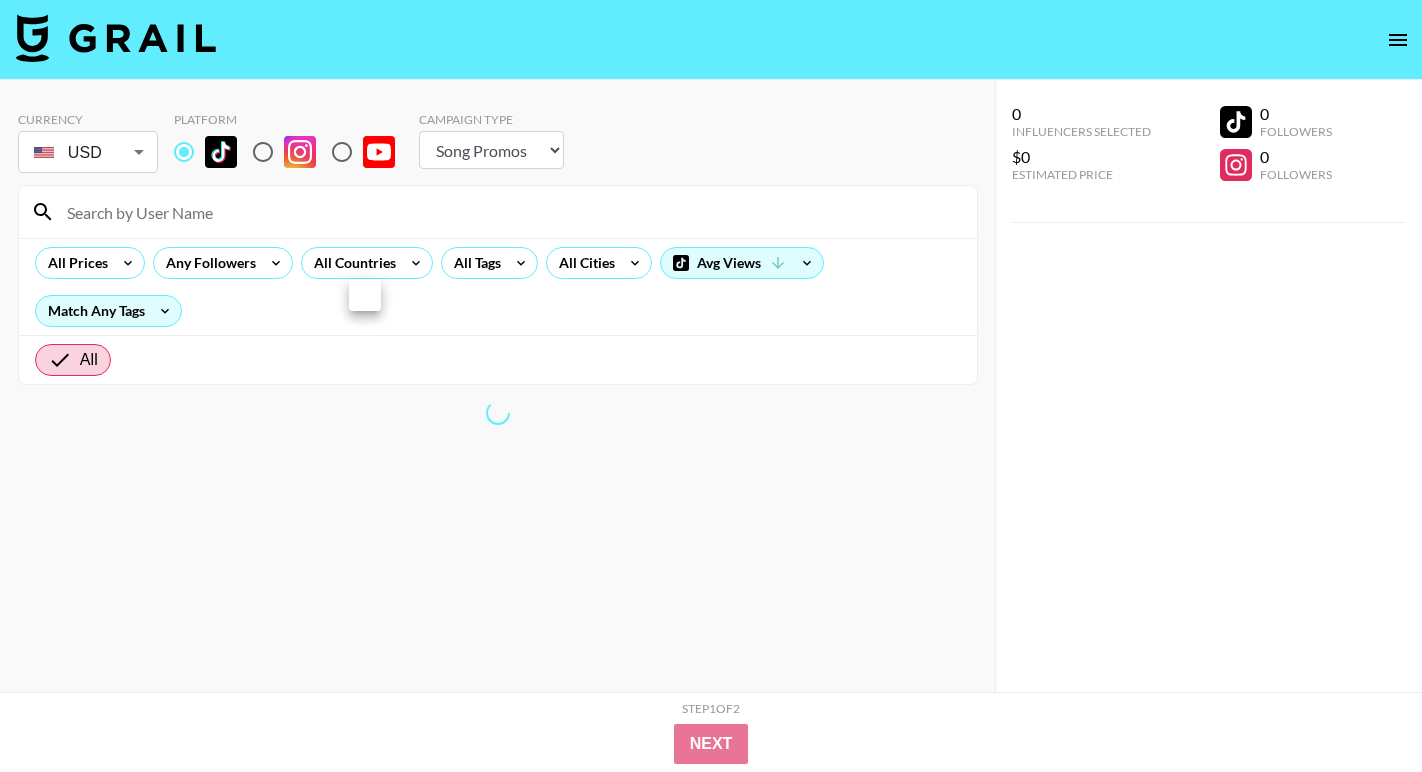 click at bounding box center (711, 386) 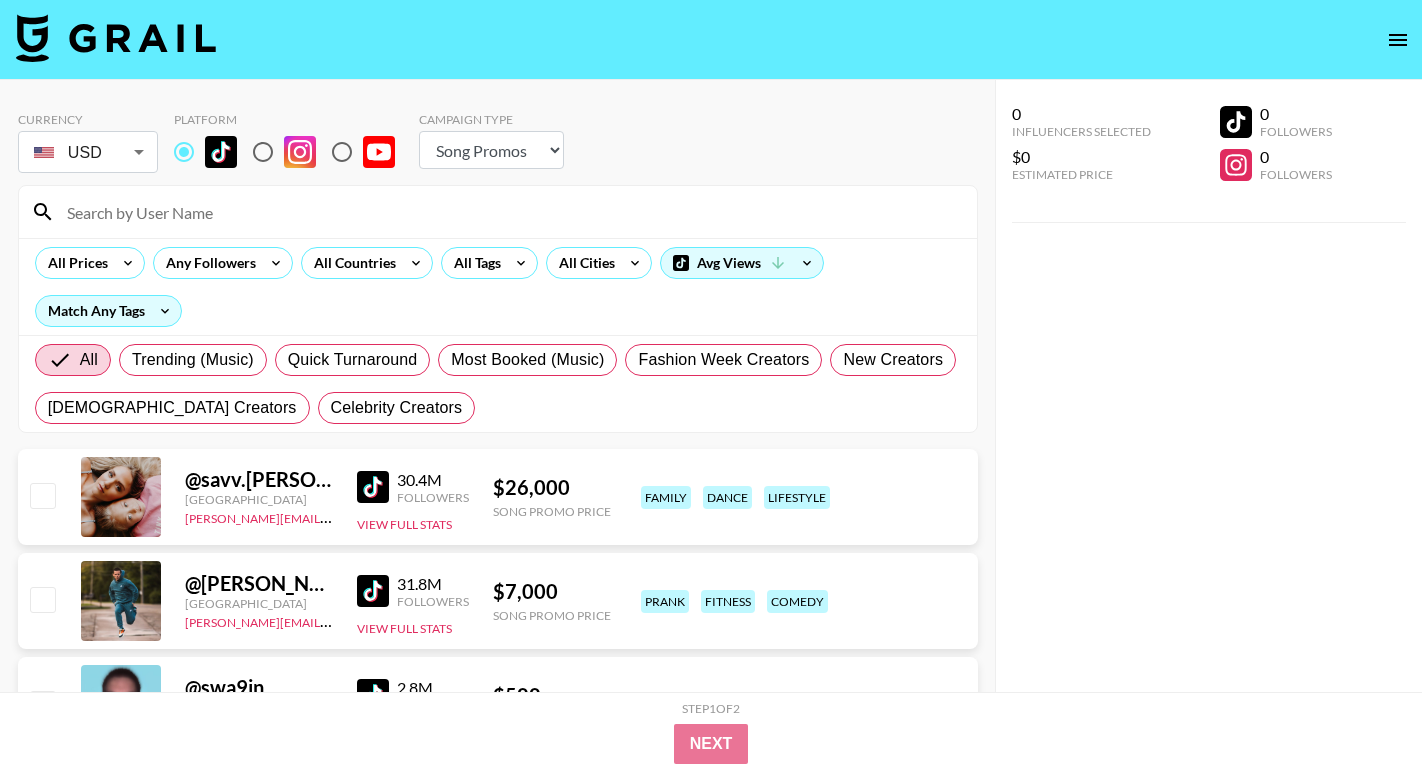 click on "All Prices Any Followers All Countries All Tags All Cities Avg Views Match Any Tags" at bounding box center [498, 286] 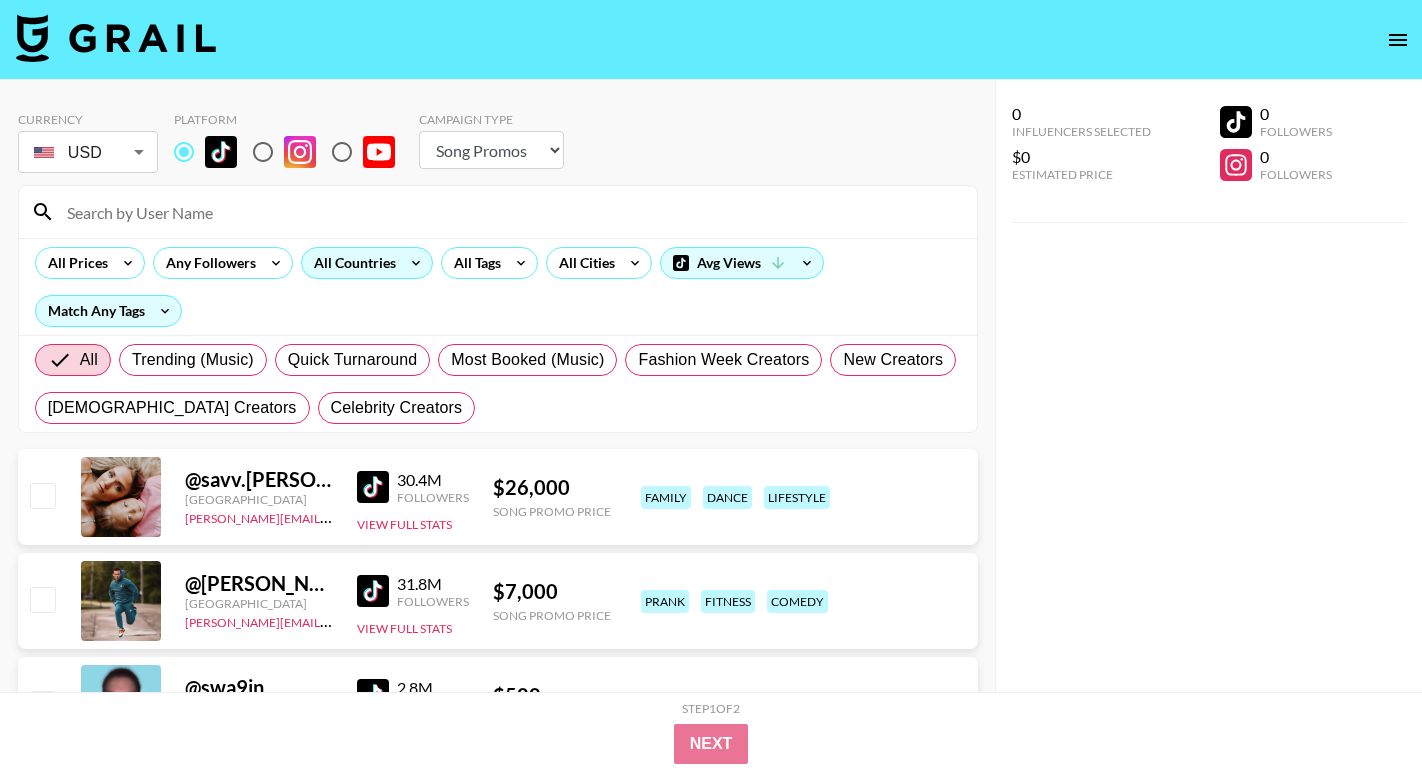 click on "All Countries" at bounding box center [351, 263] 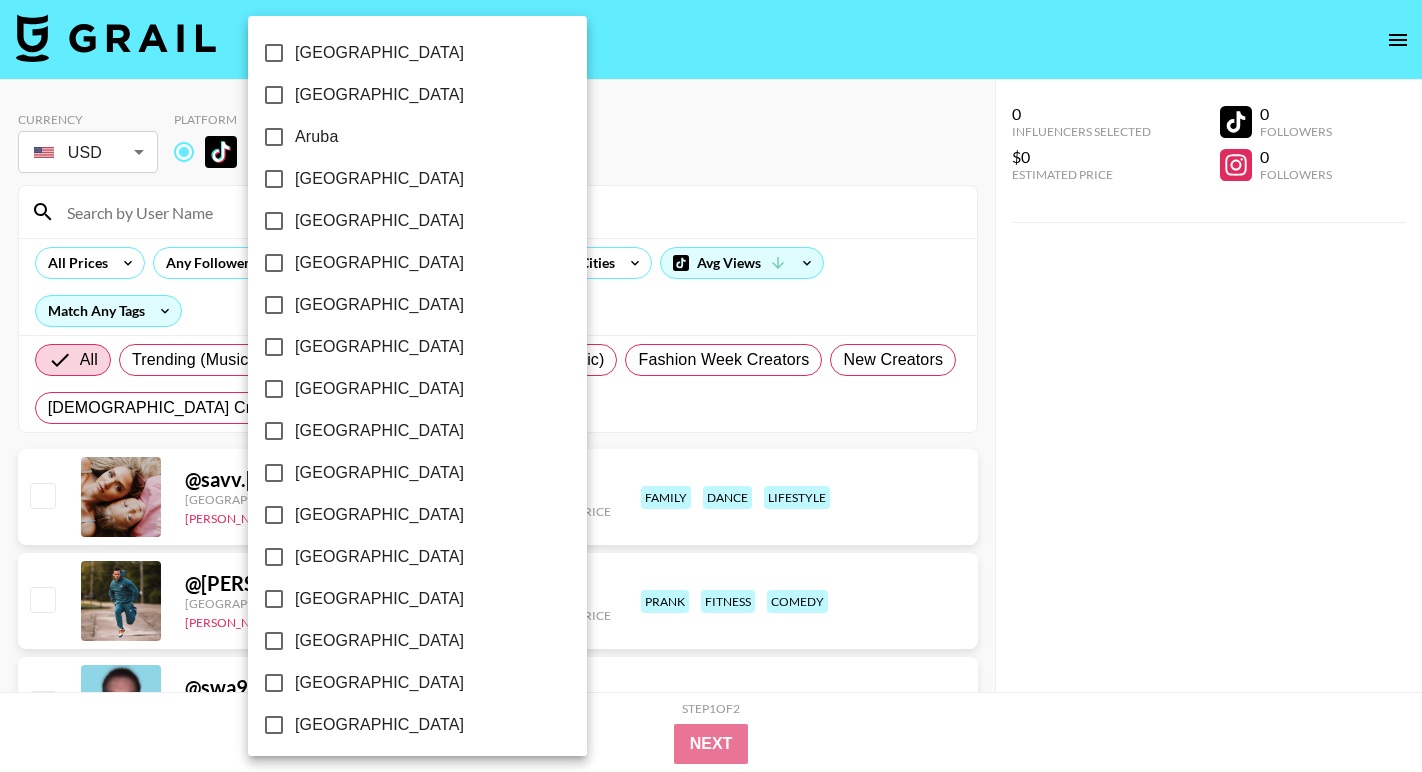 click on "[GEOGRAPHIC_DATA]" at bounding box center (379, 389) 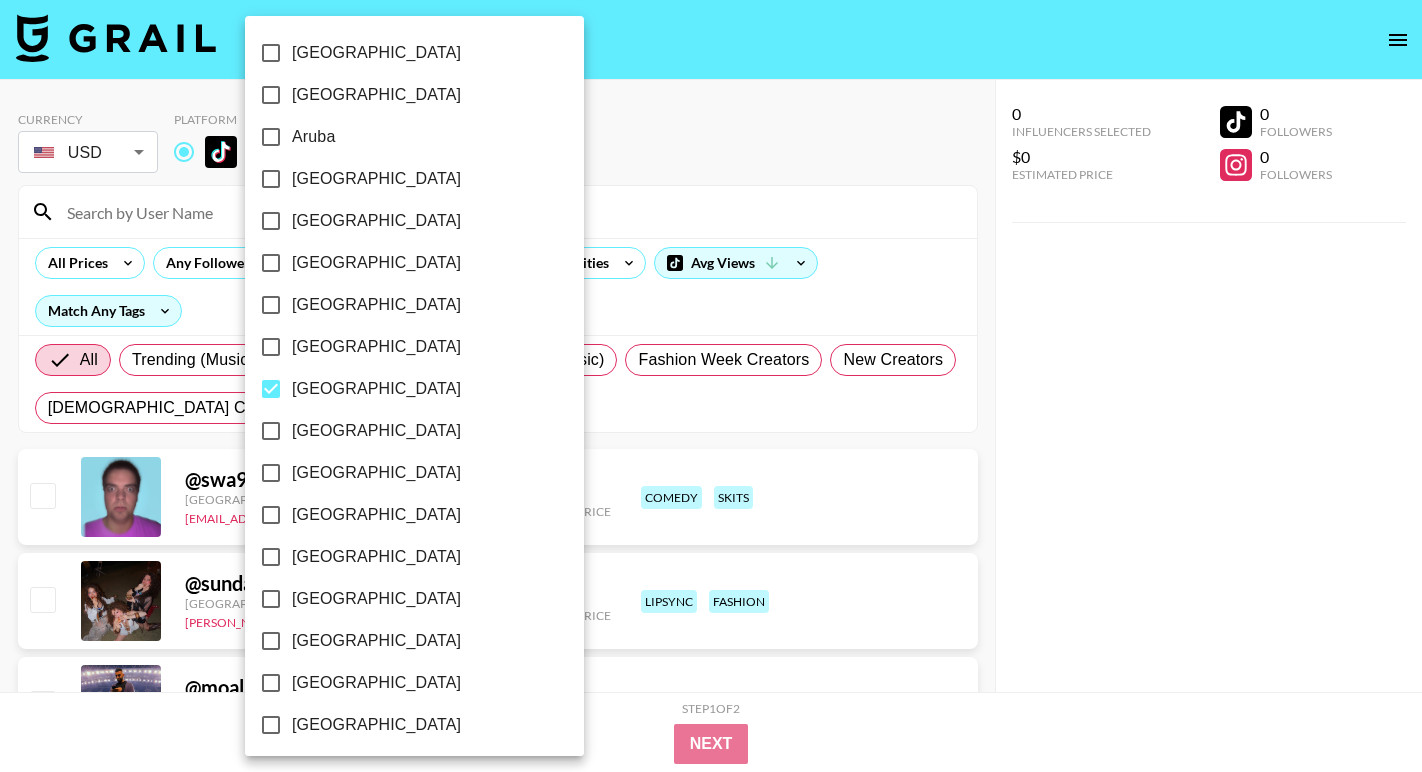 click at bounding box center (711, 386) 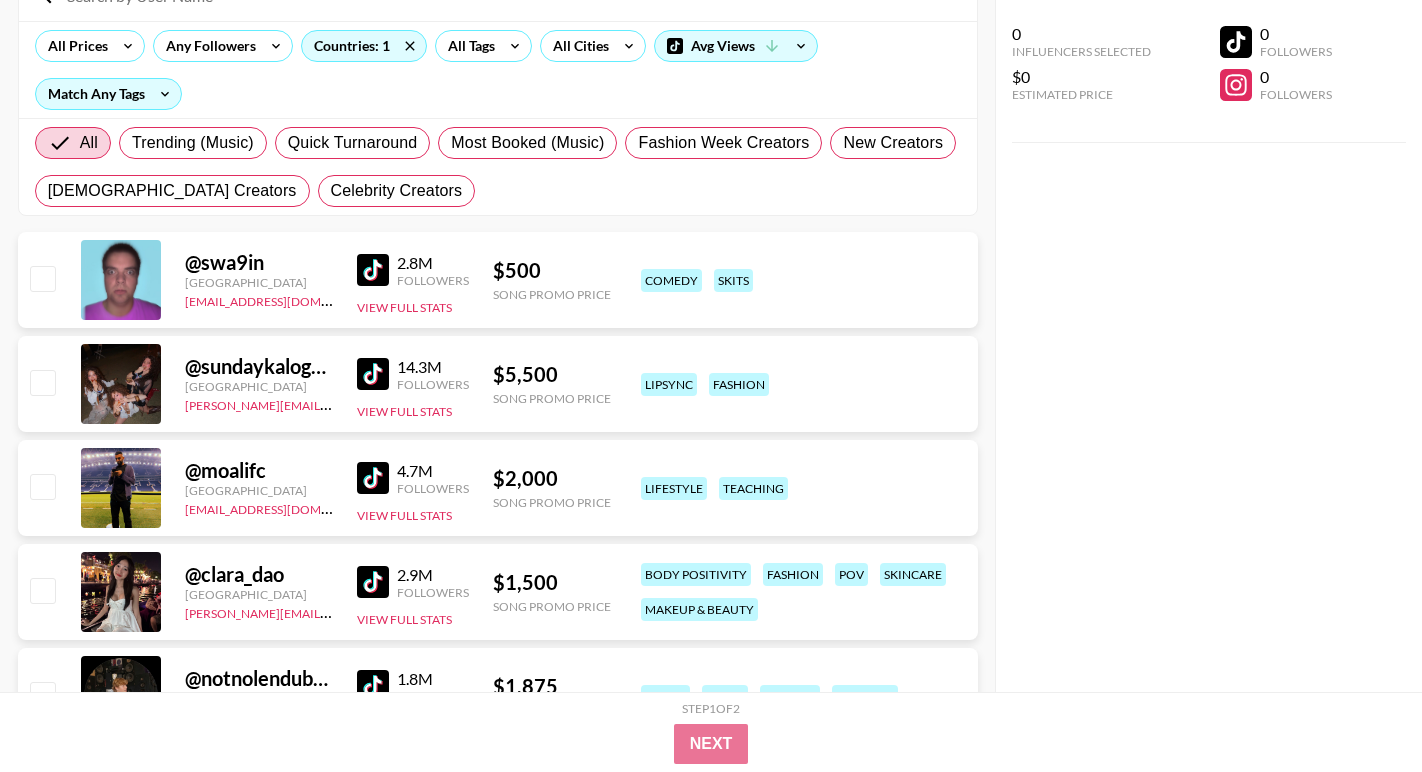 scroll, scrollTop: 0, scrollLeft: 0, axis: both 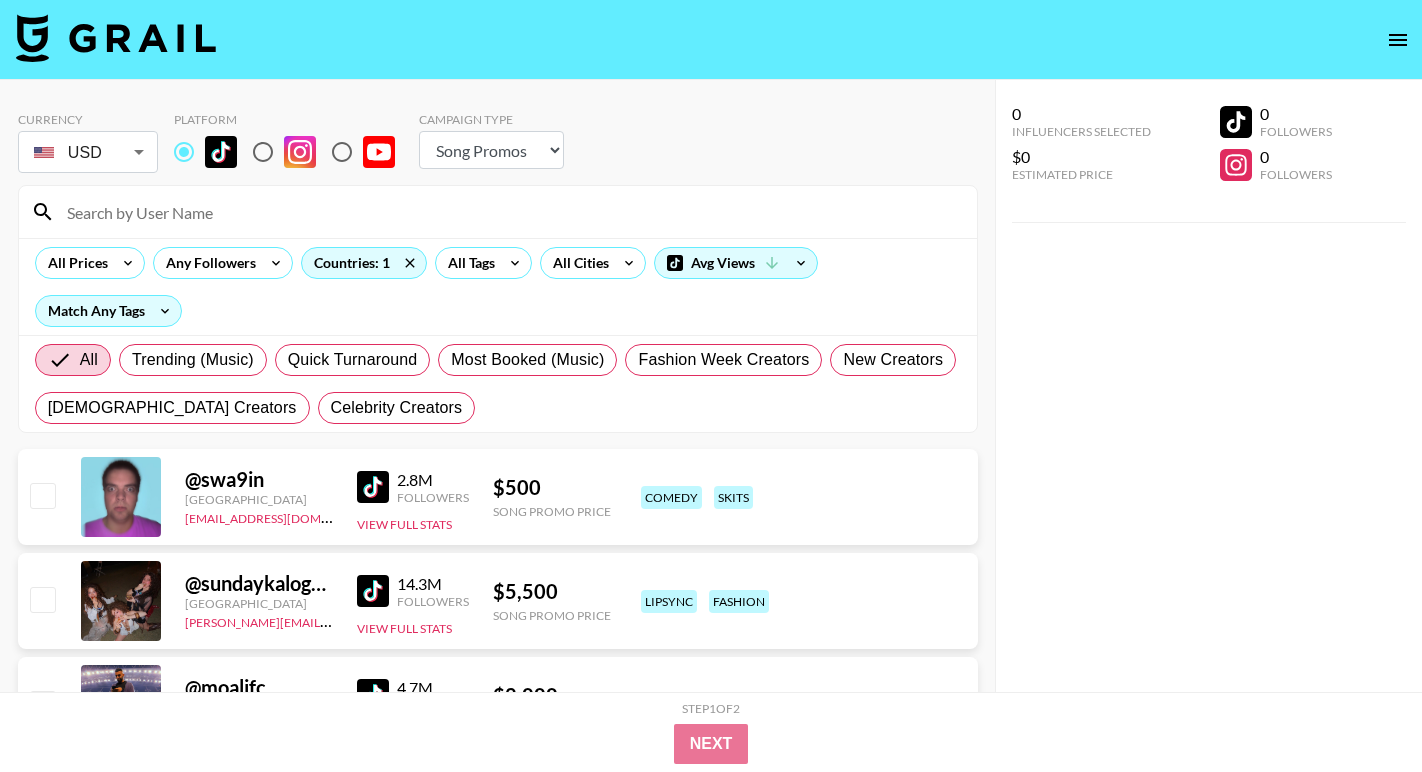 click on "All Prices Any Followers Countries: 1 All Tags All Cities Avg Views Match Any Tags" at bounding box center [498, 286] 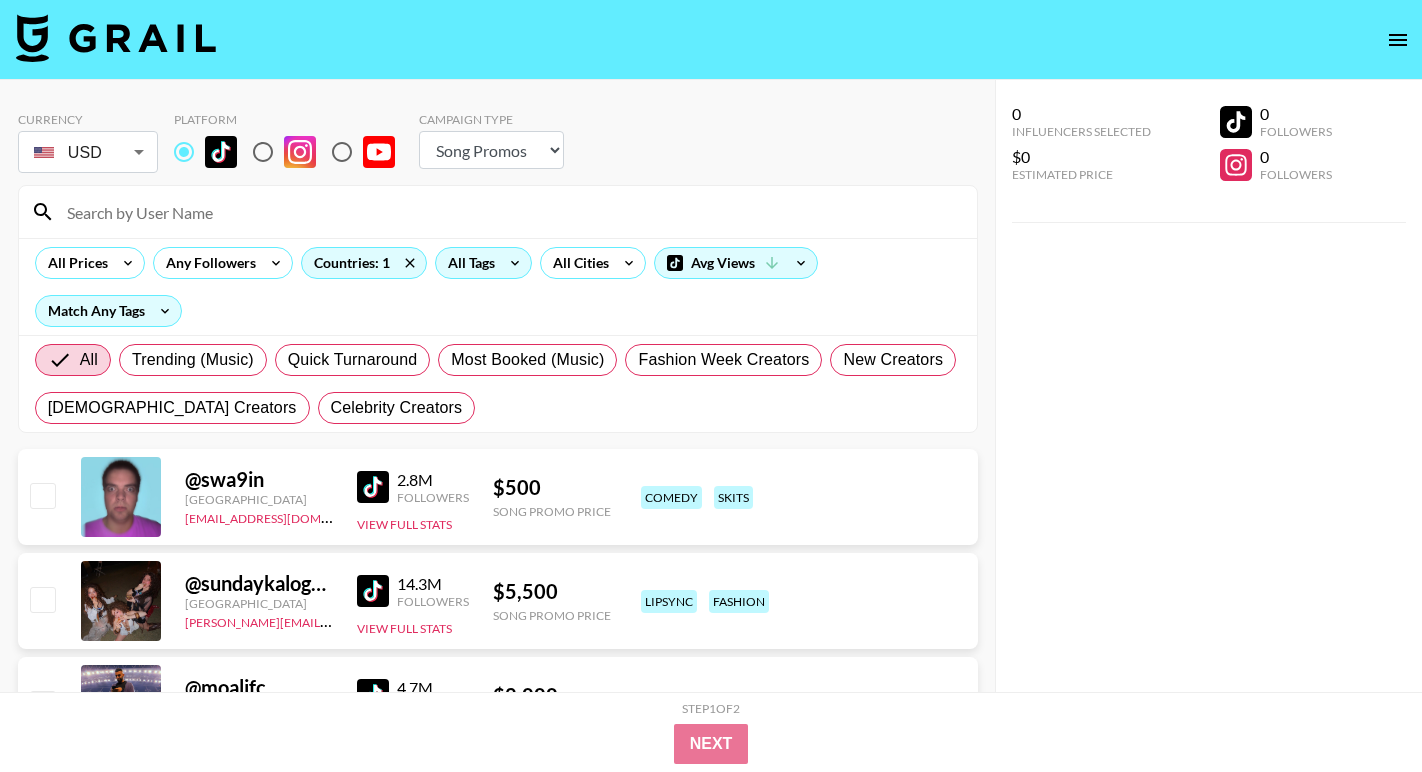 click on "All Tags" at bounding box center (467, 263) 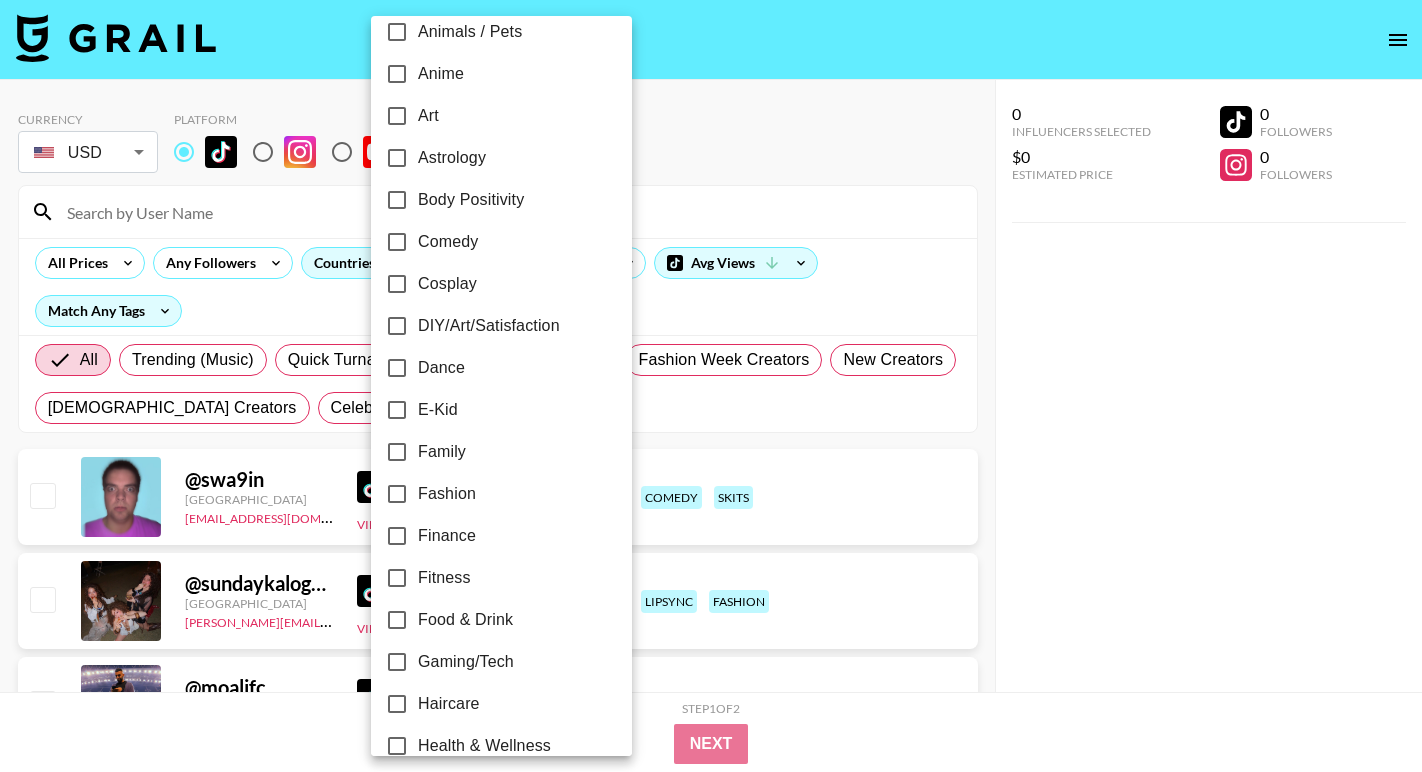 scroll, scrollTop: 193, scrollLeft: 0, axis: vertical 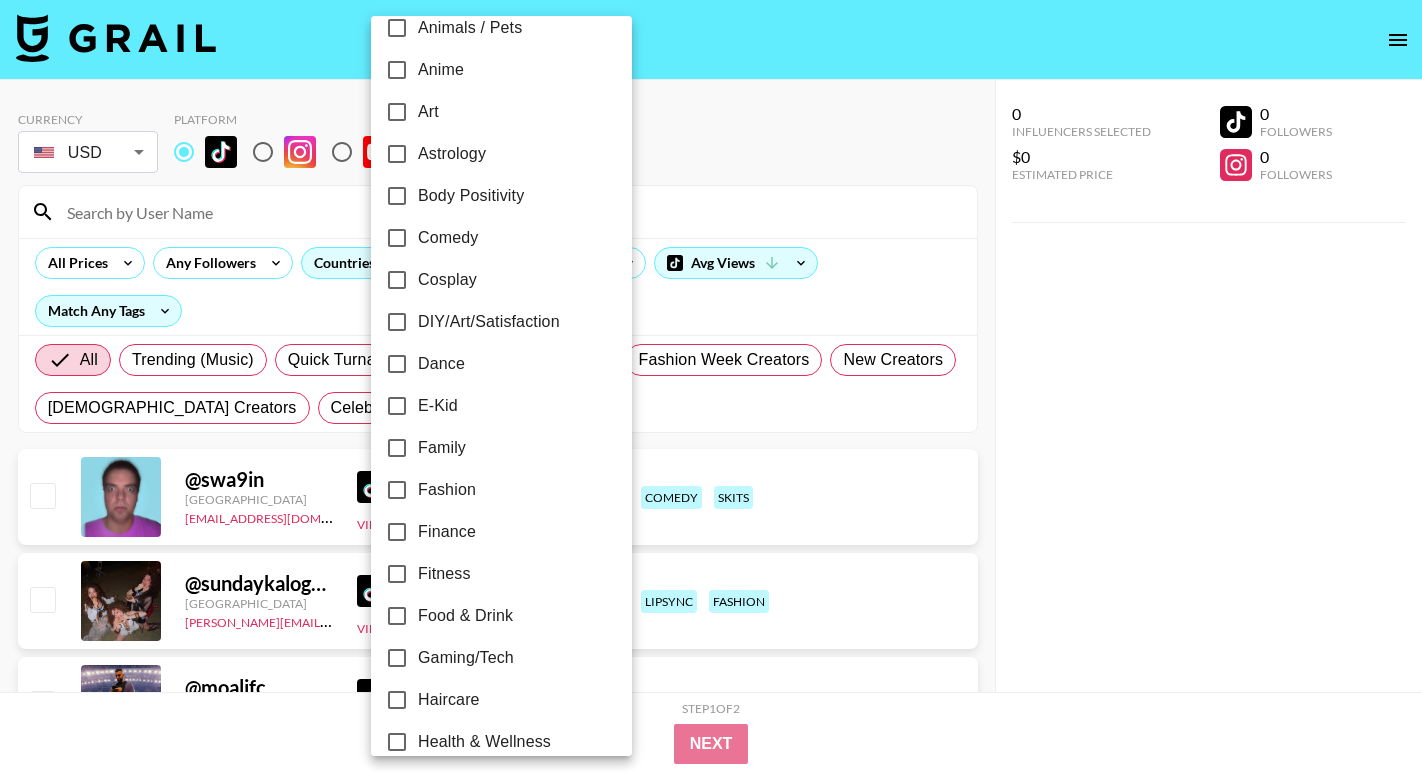click on "Fashion" at bounding box center [447, 490] 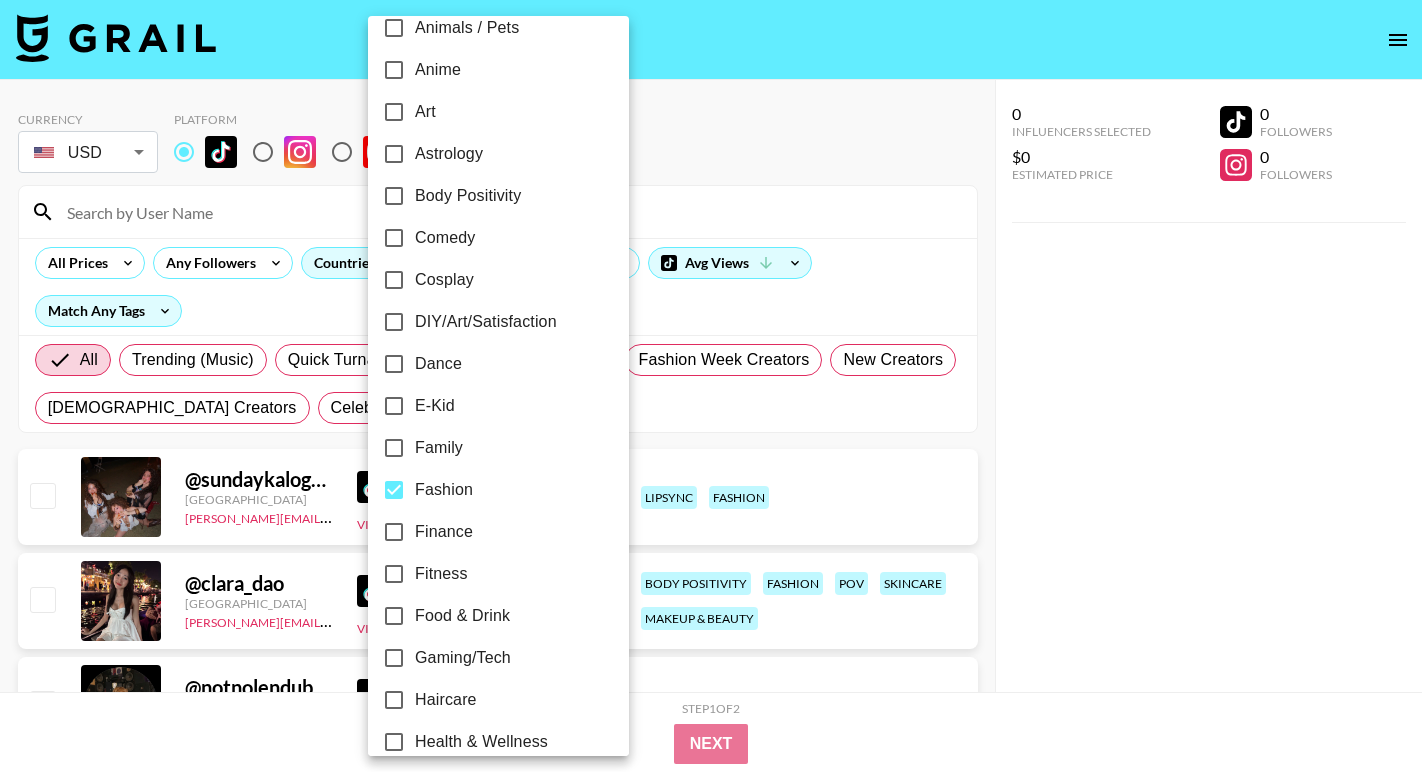 click at bounding box center (711, 386) 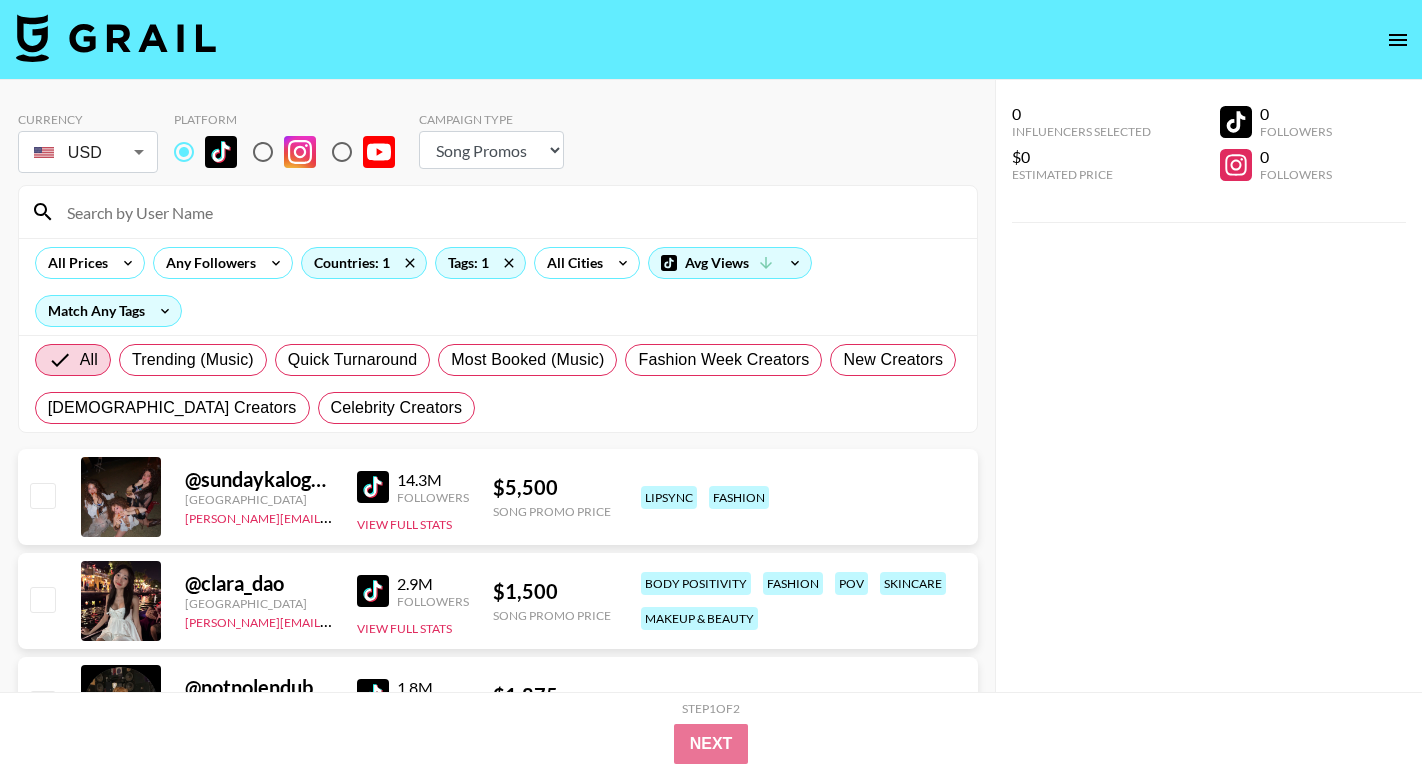 scroll, scrollTop: 0, scrollLeft: 0, axis: both 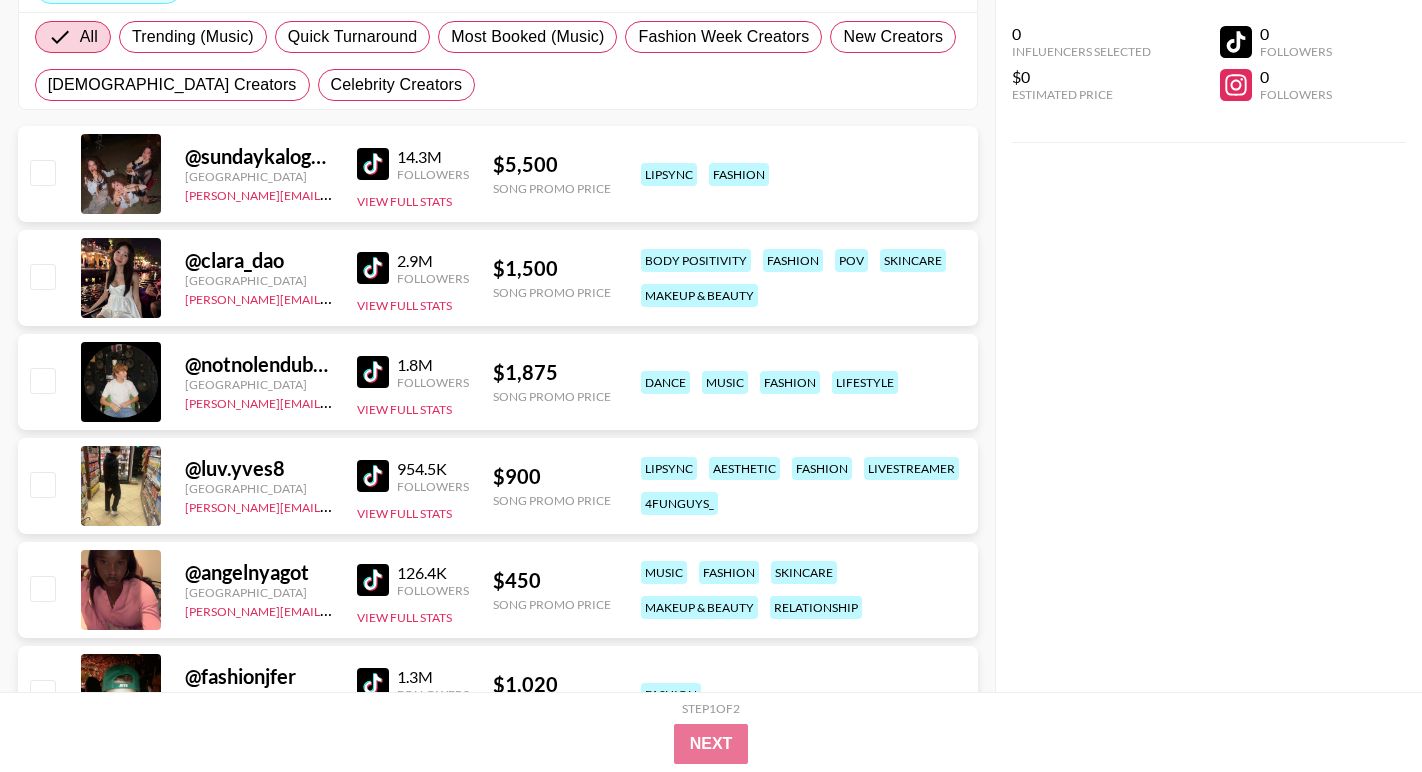 click at bounding box center [373, 372] 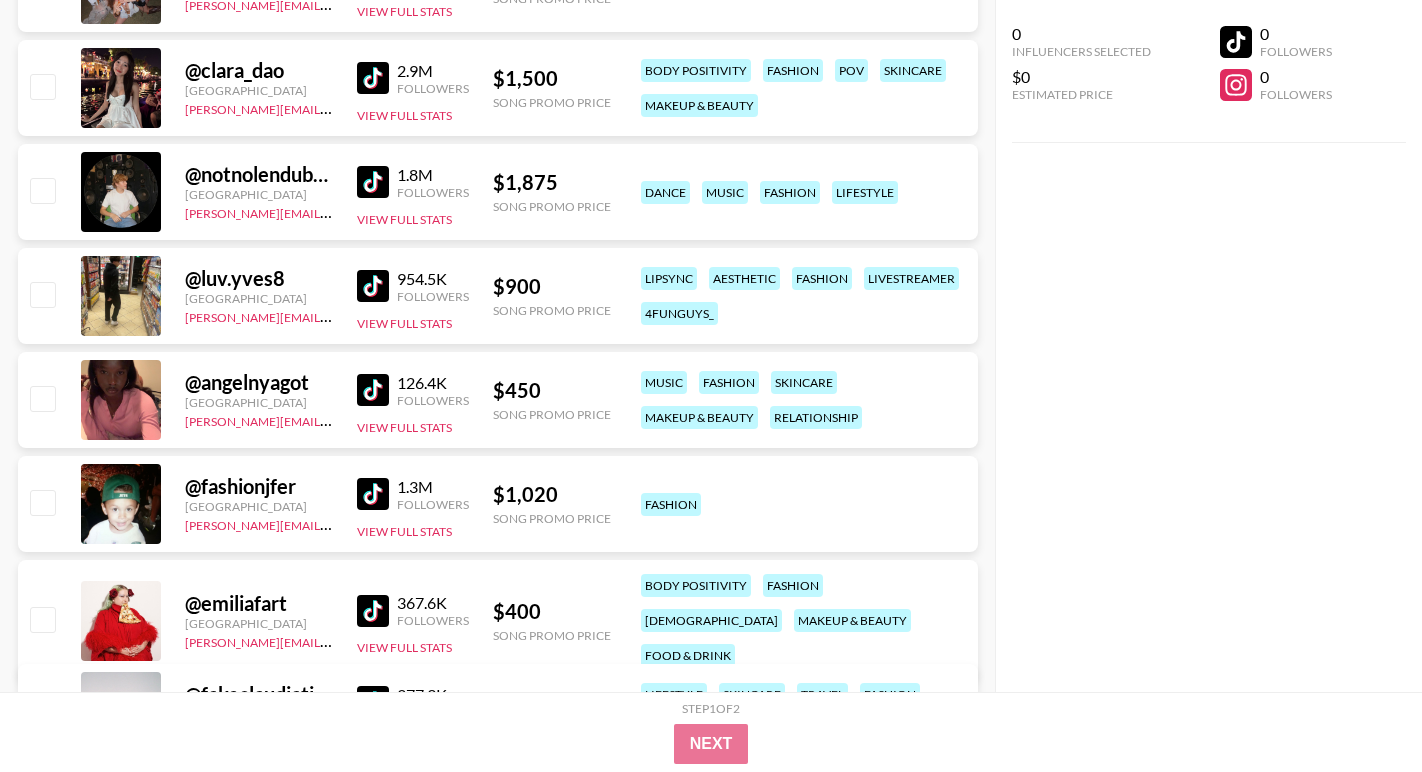 scroll, scrollTop: 548, scrollLeft: 0, axis: vertical 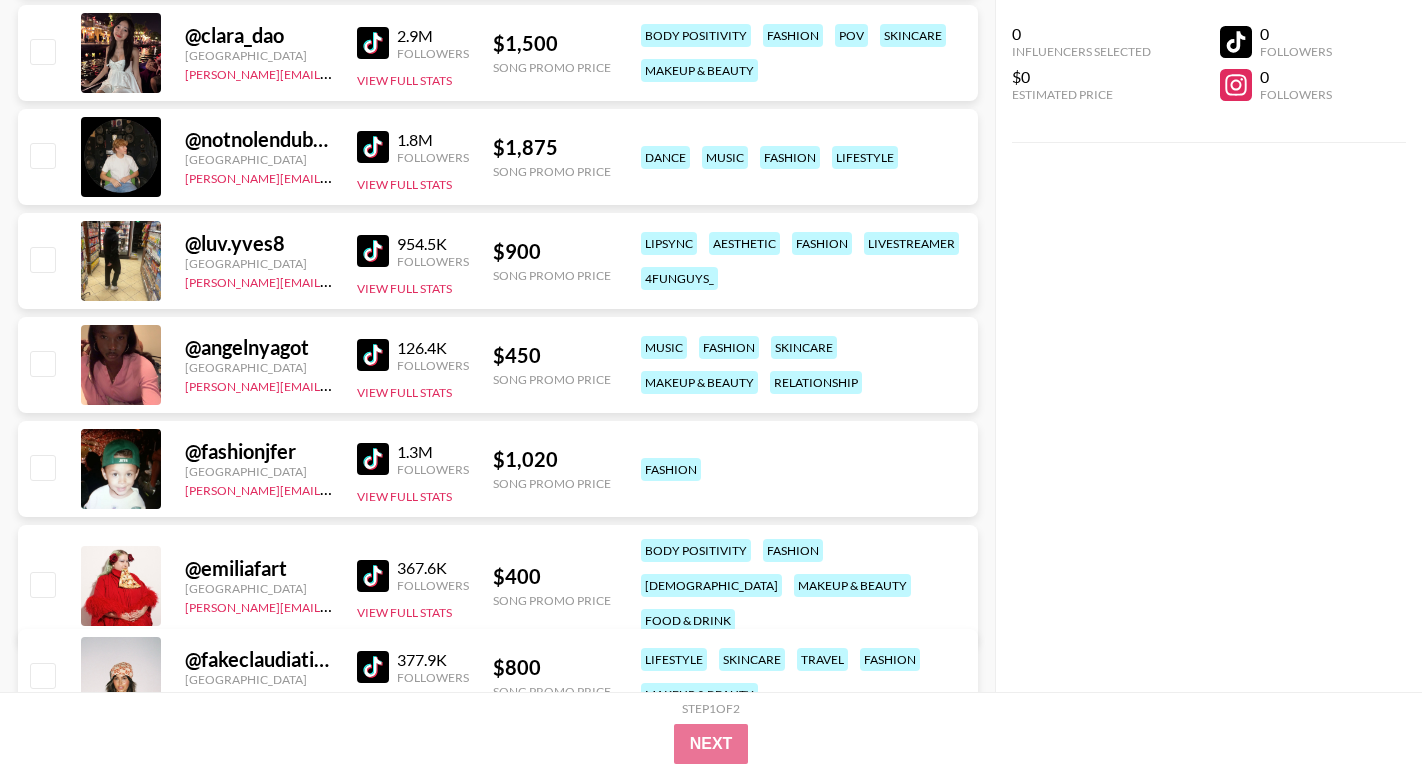 click at bounding box center [373, 251] 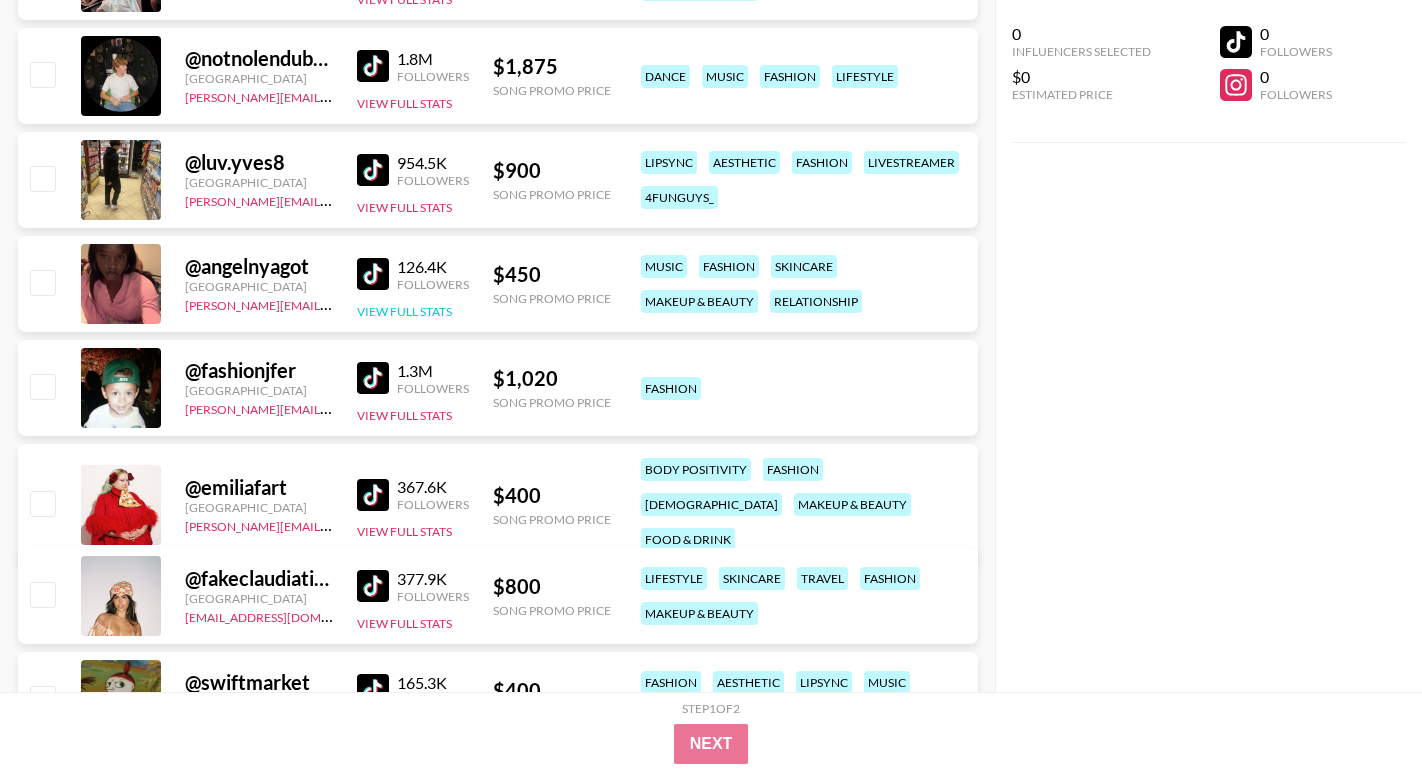 scroll, scrollTop: 719, scrollLeft: 0, axis: vertical 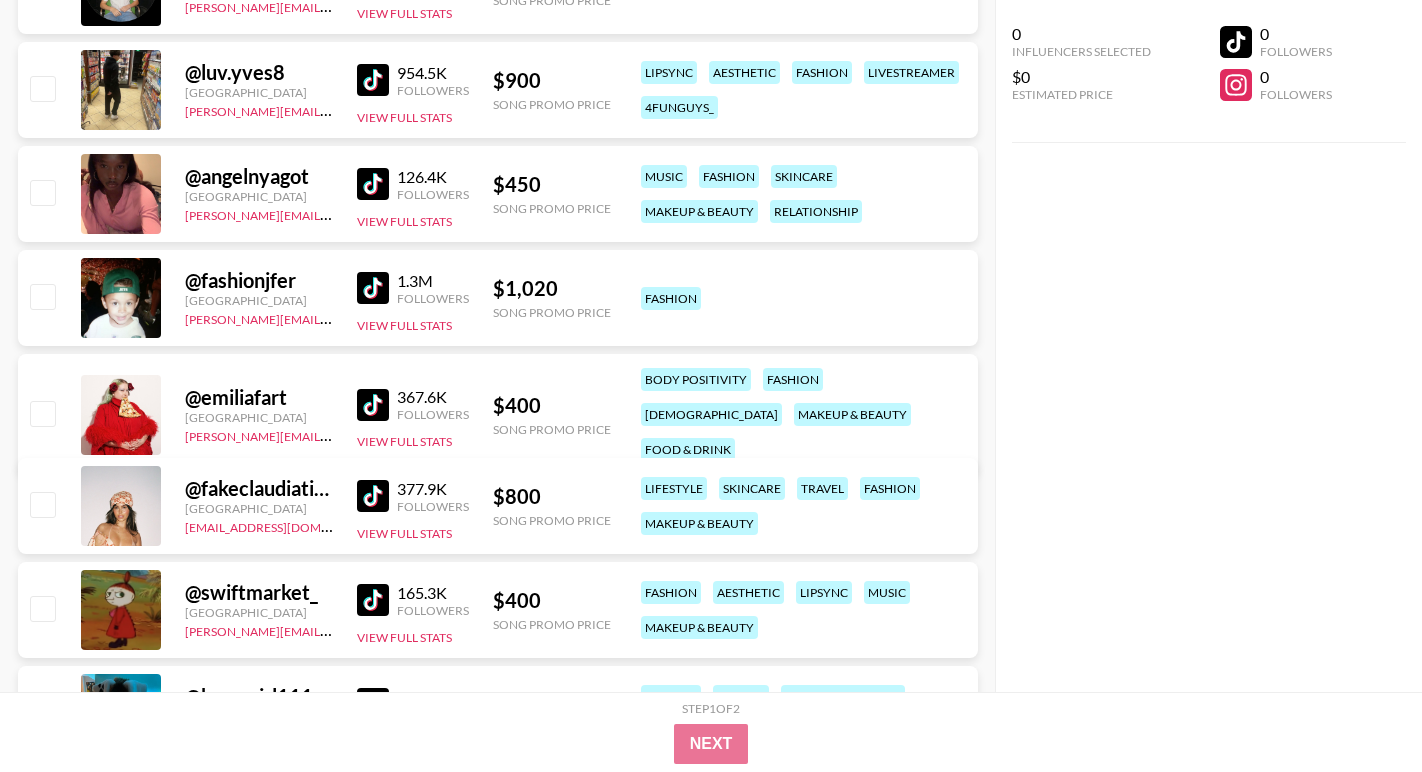 click at bounding box center (373, 288) 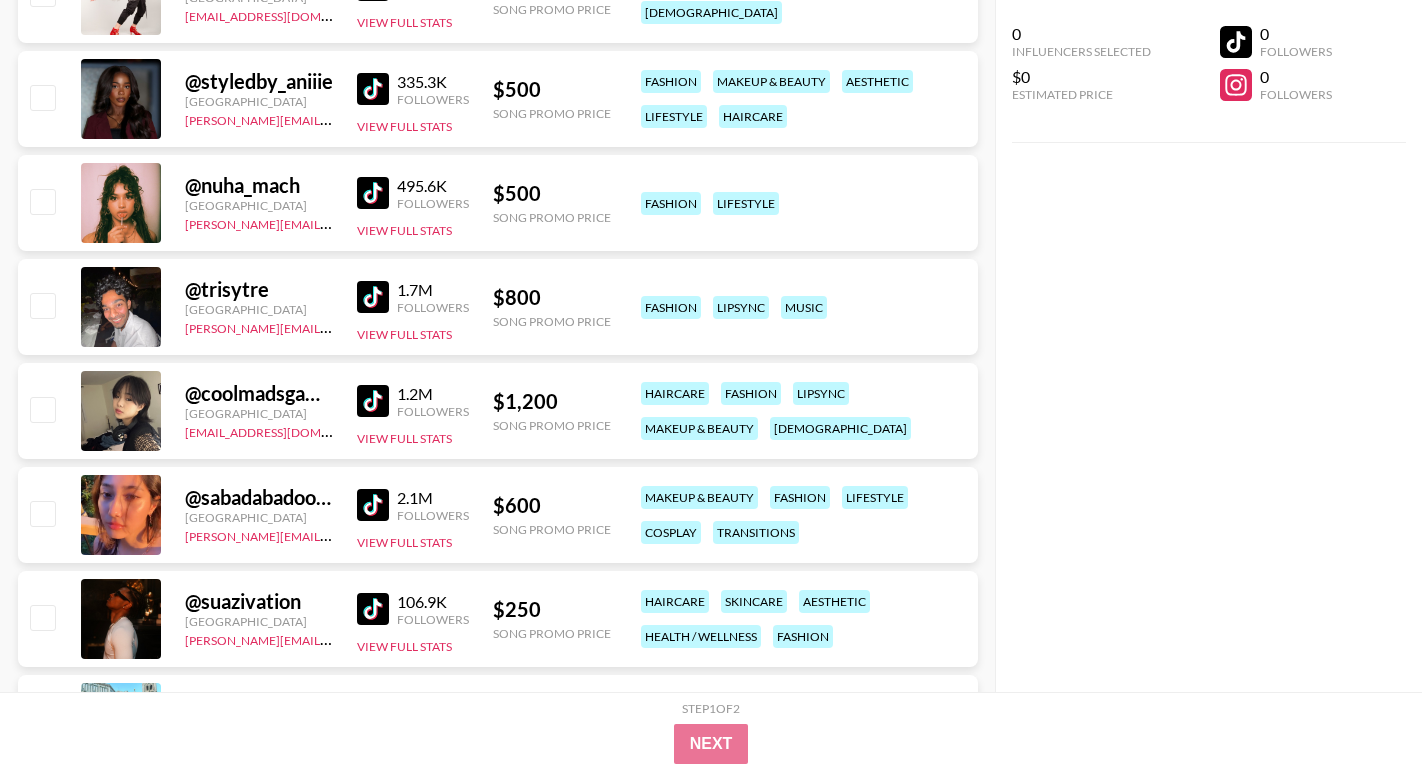 scroll, scrollTop: 1774, scrollLeft: 0, axis: vertical 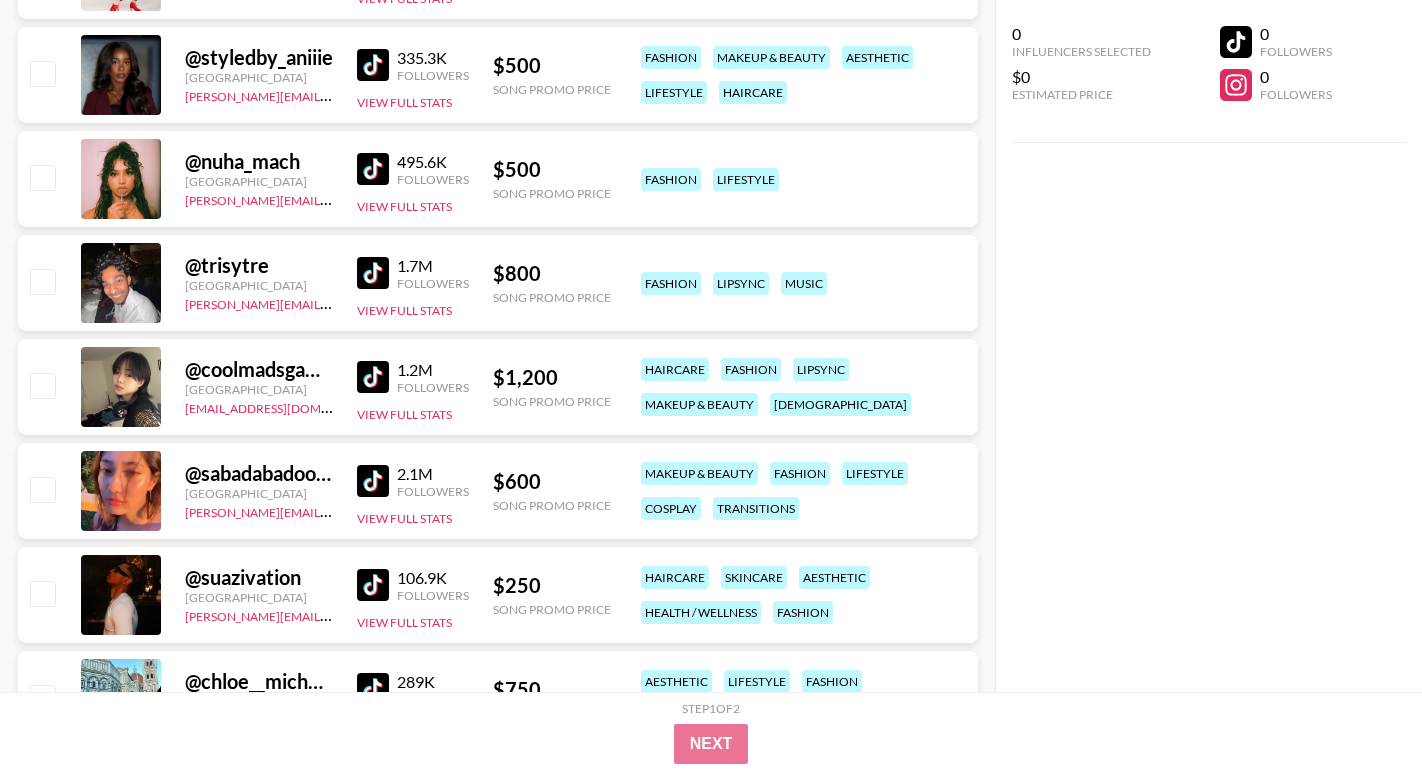 click at bounding box center (373, 273) 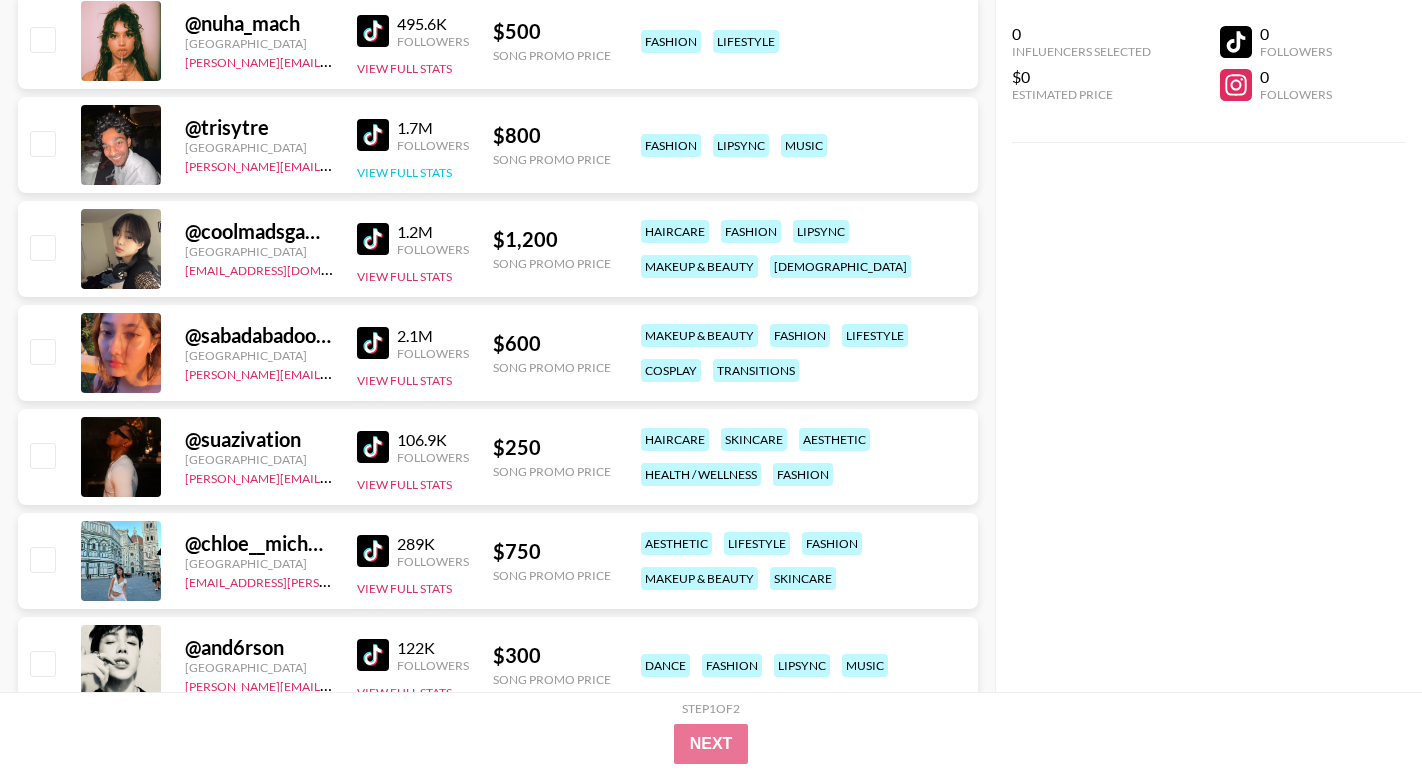 scroll, scrollTop: 1919, scrollLeft: 0, axis: vertical 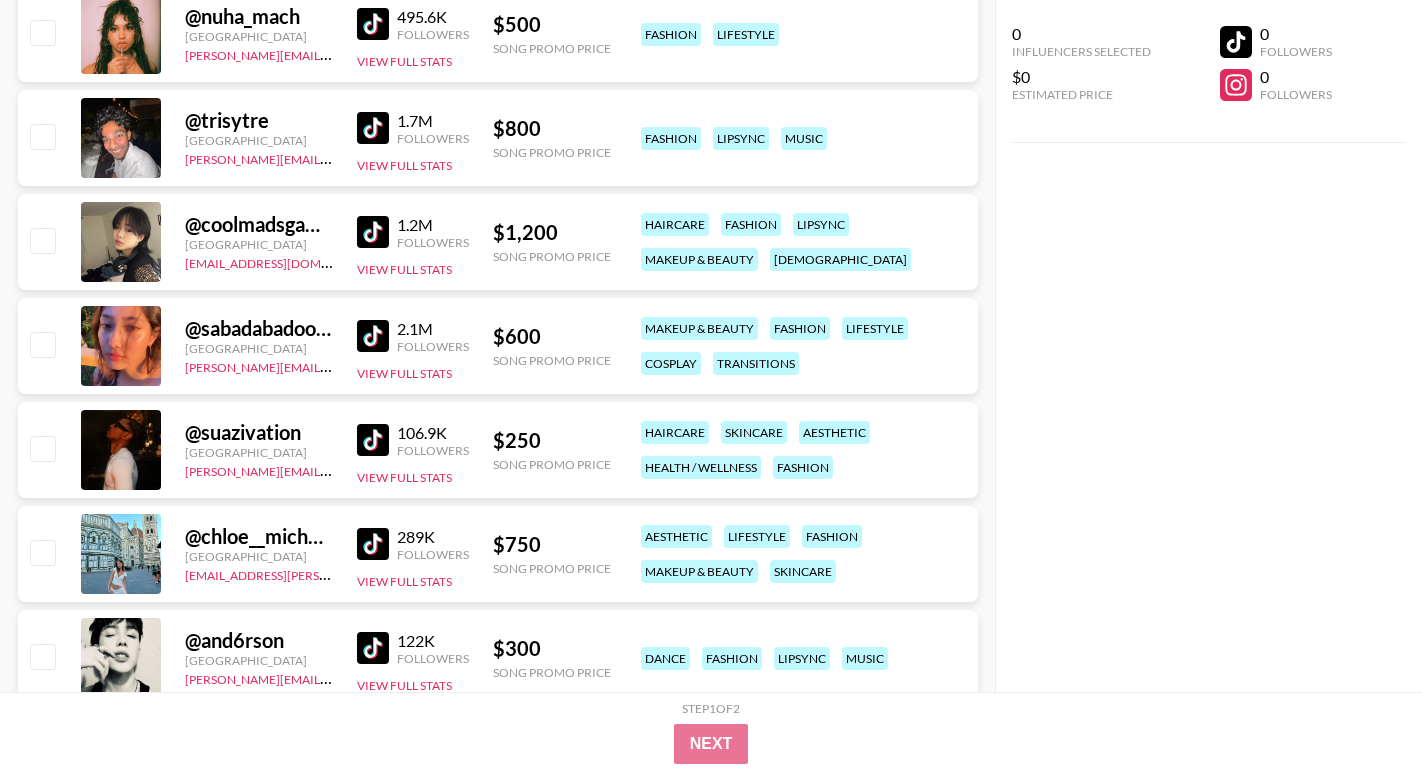 click at bounding box center (373, 440) 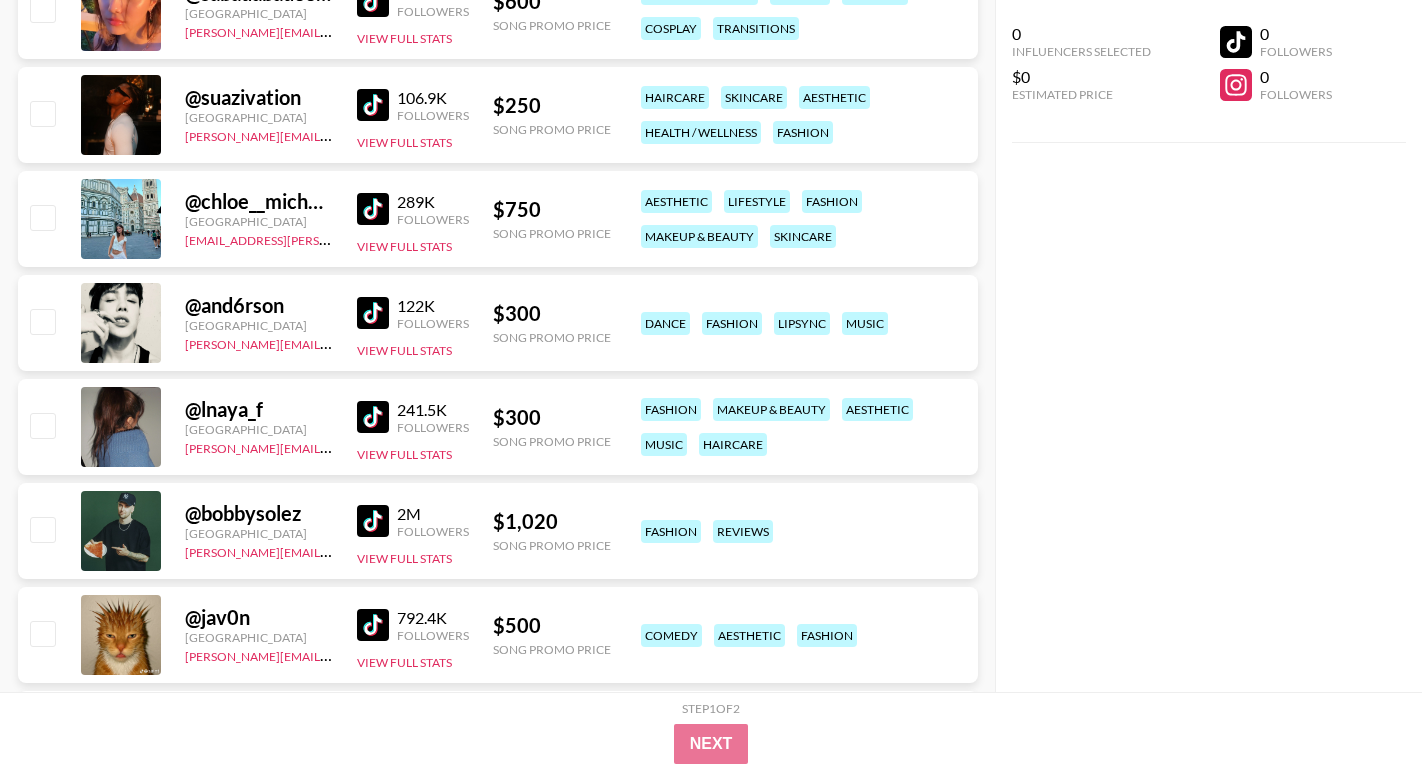 scroll, scrollTop: 2257, scrollLeft: 0, axis: vertical 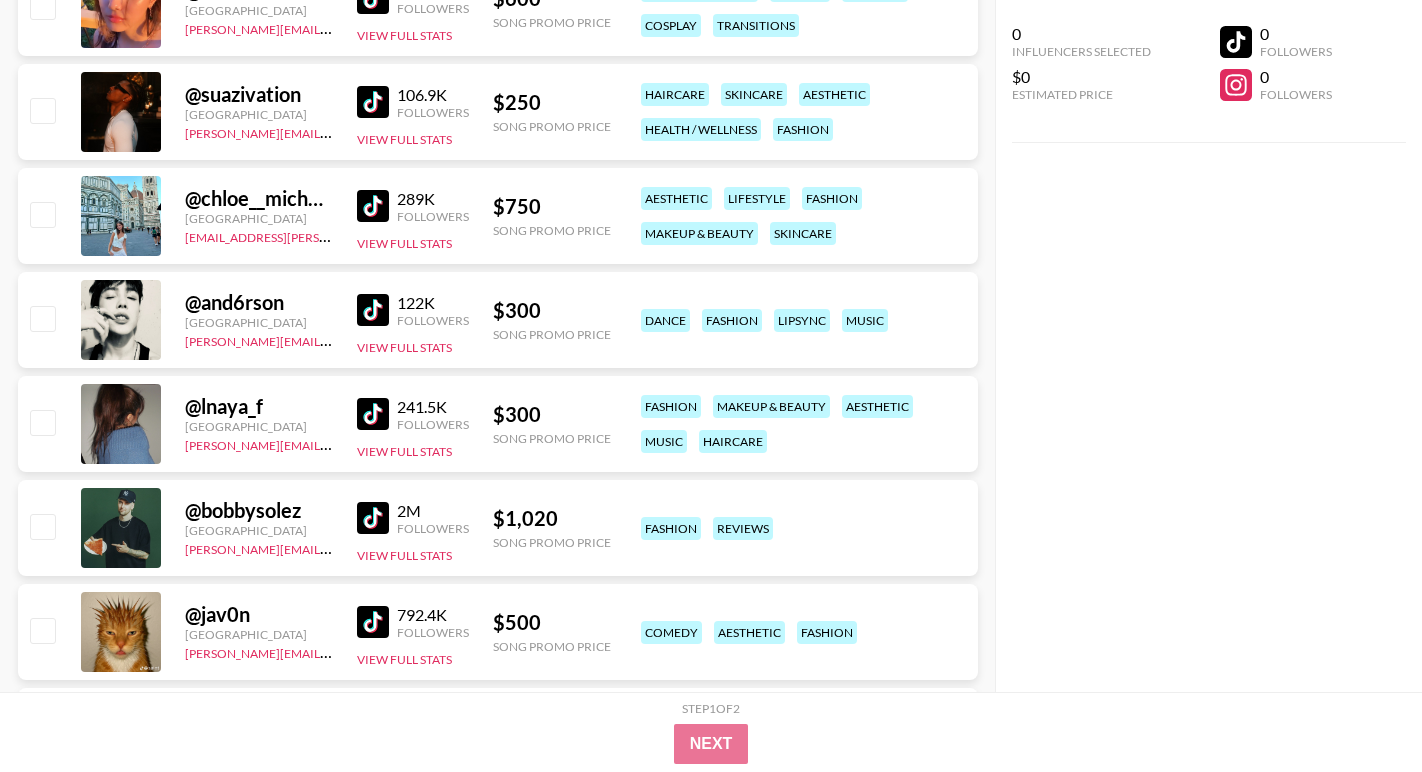 click at bounding box center (373, 518) 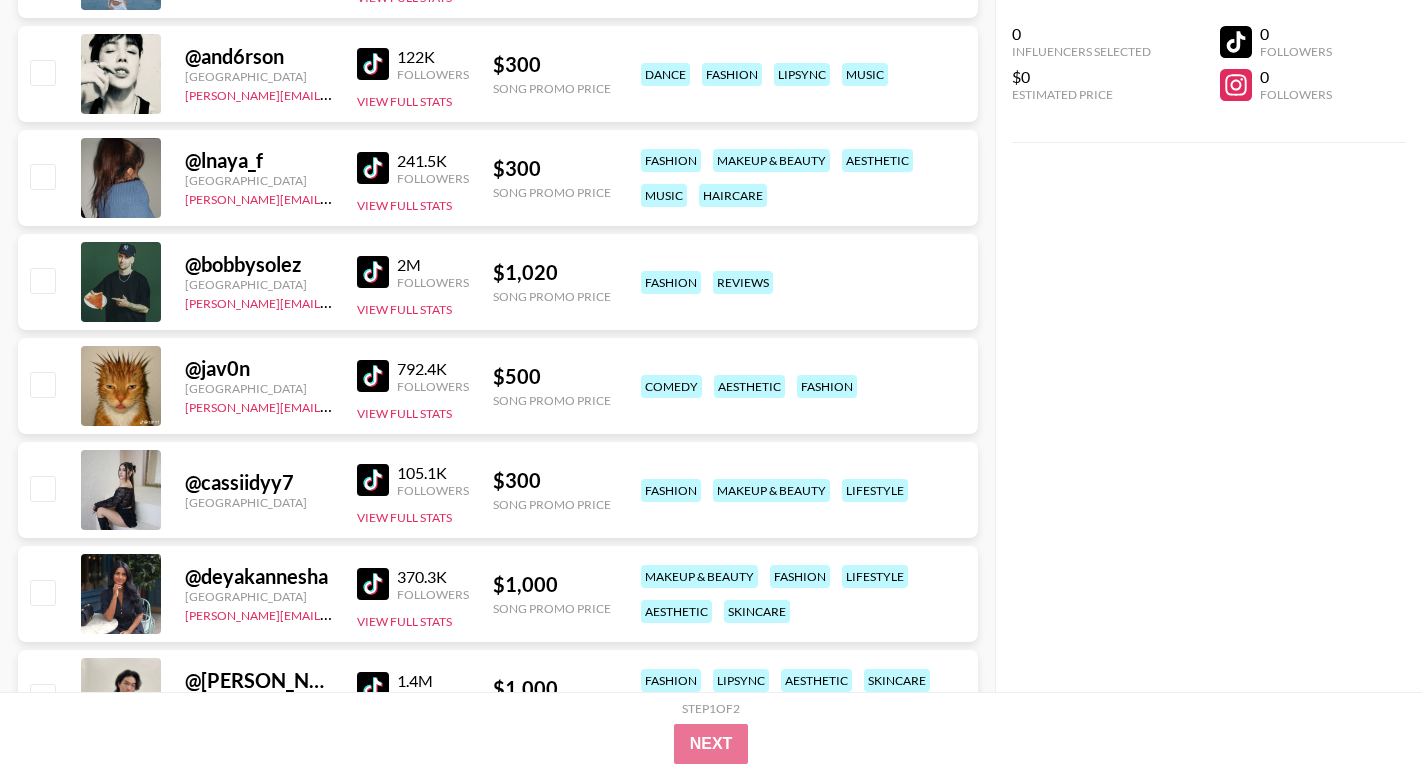 scroll, scrollTop: 2512, scrollLeft: 0, axis: vertical 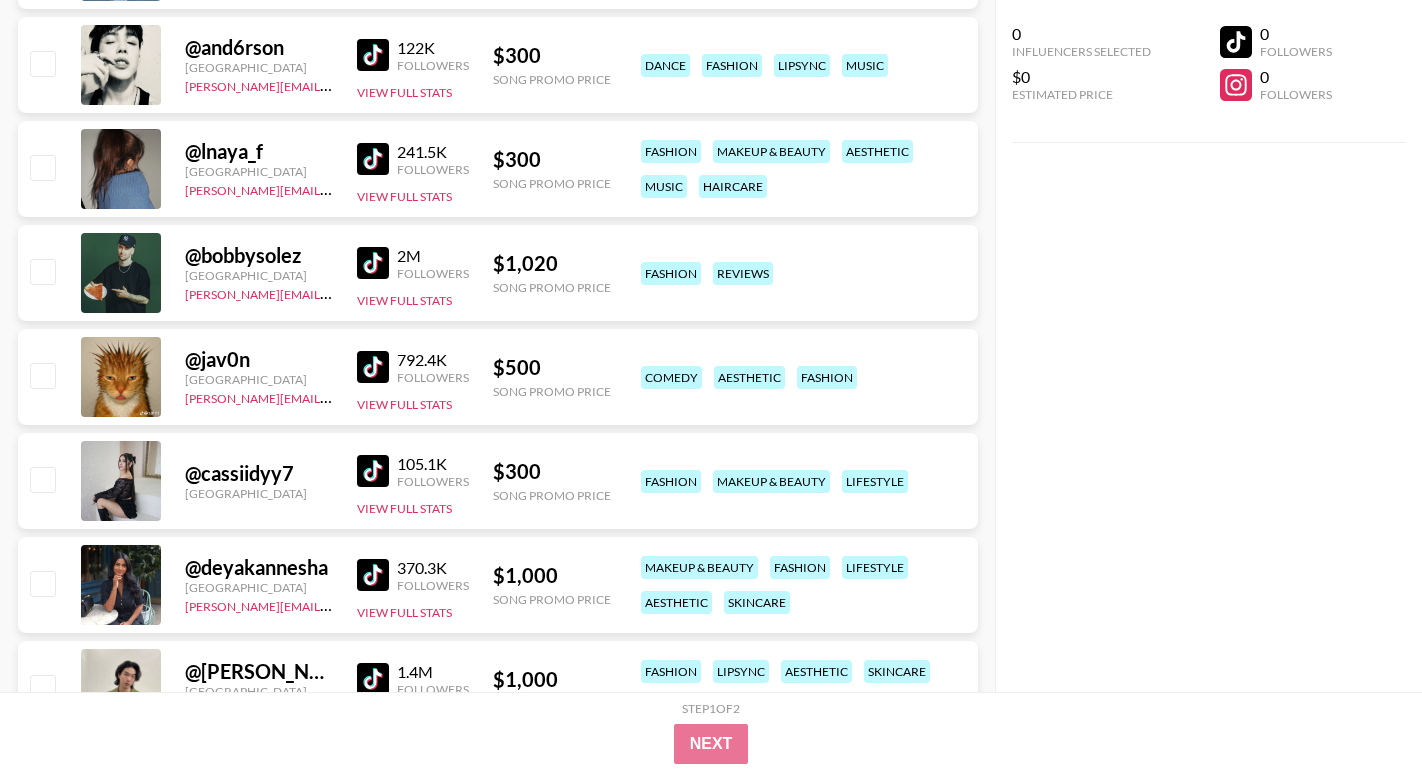 click at bounding box center (373, 367) 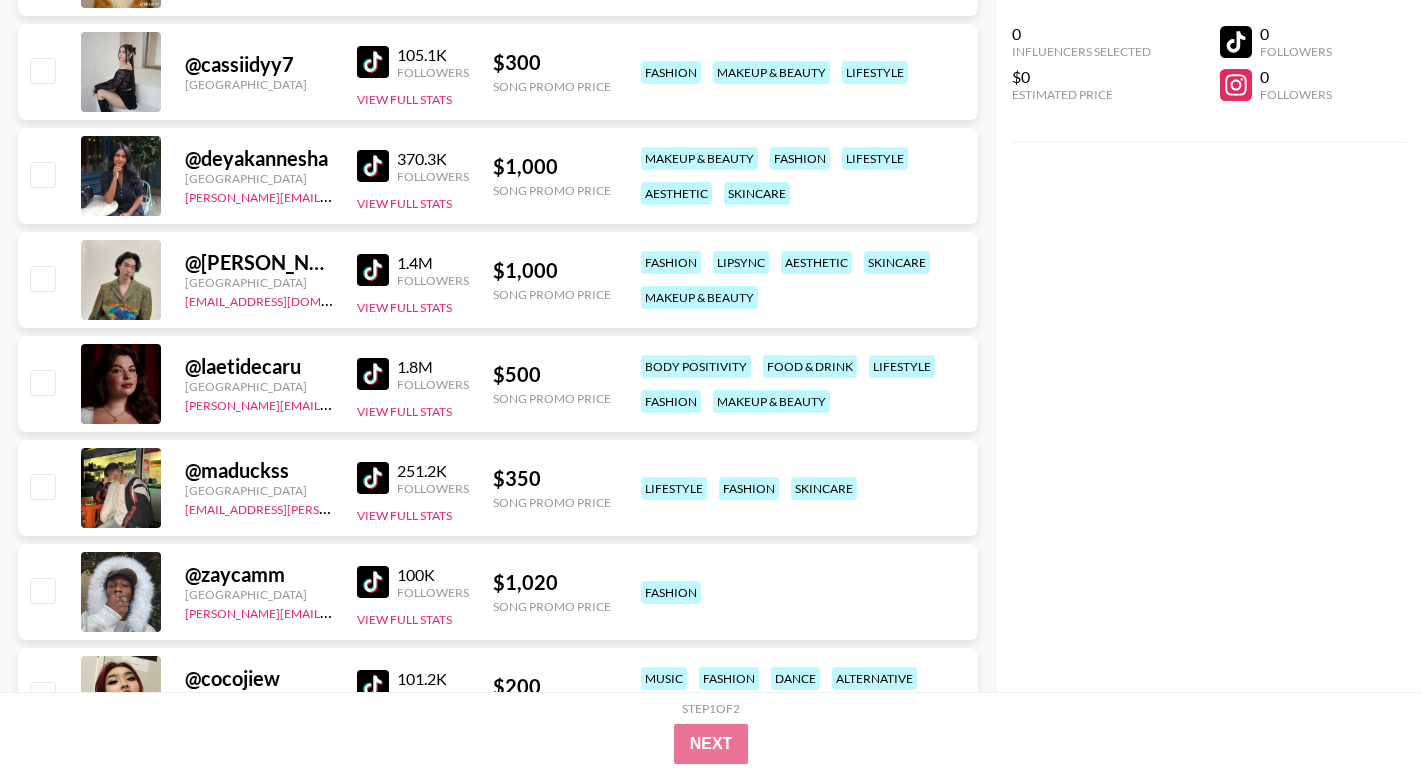 scroll, scrollTop: 2989, scrollLeft: 0, axis: vertical 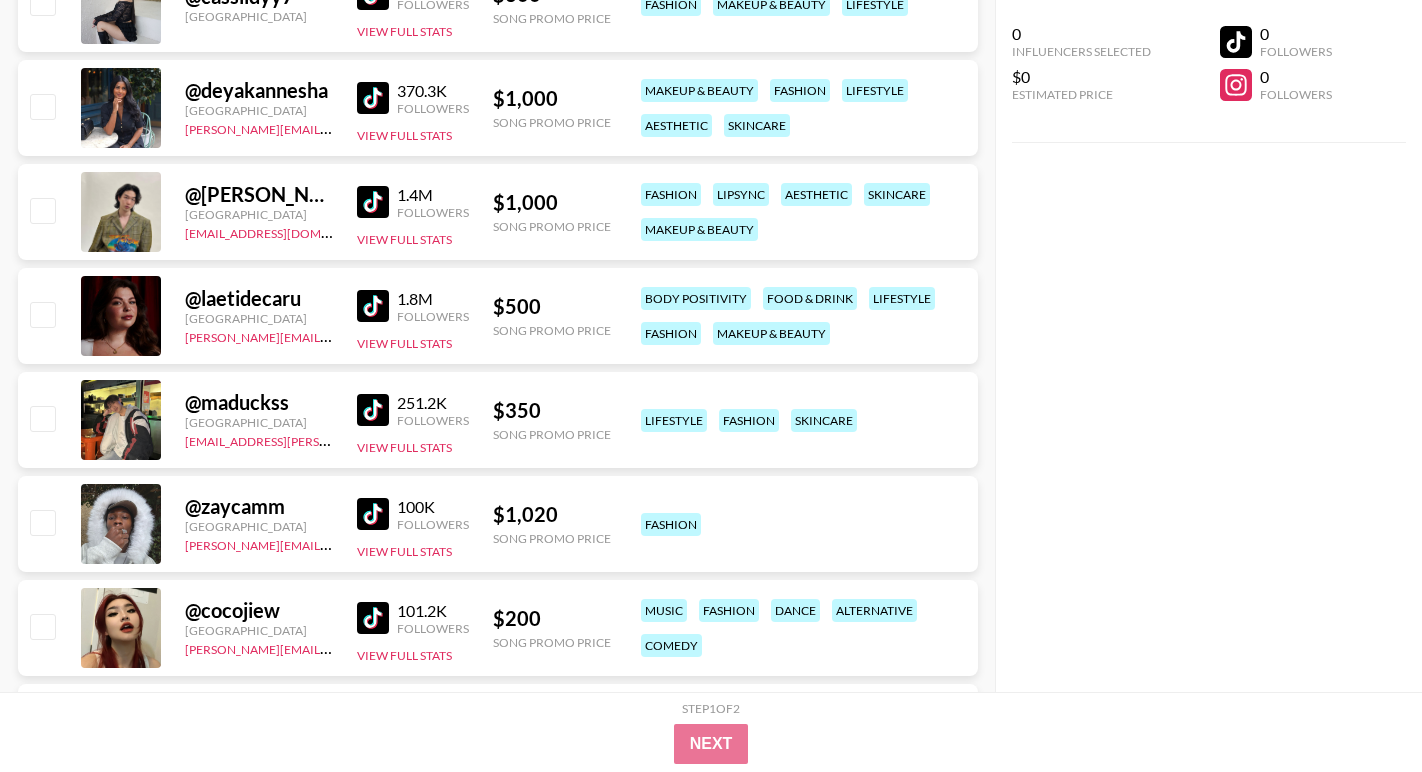 click at bounding box center [373, 410] 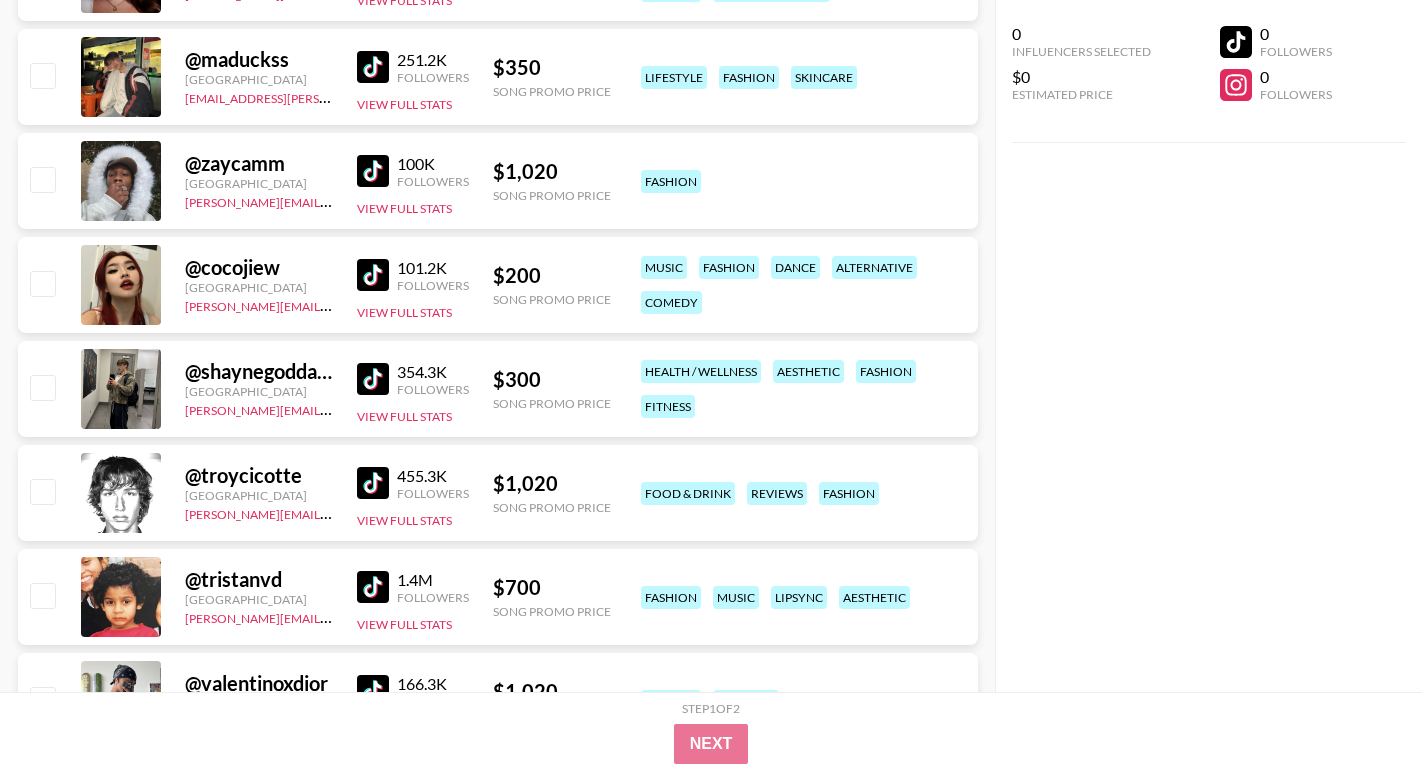 scroll, scrollTop: 3364, scrollLeft: 0, axis: vertical 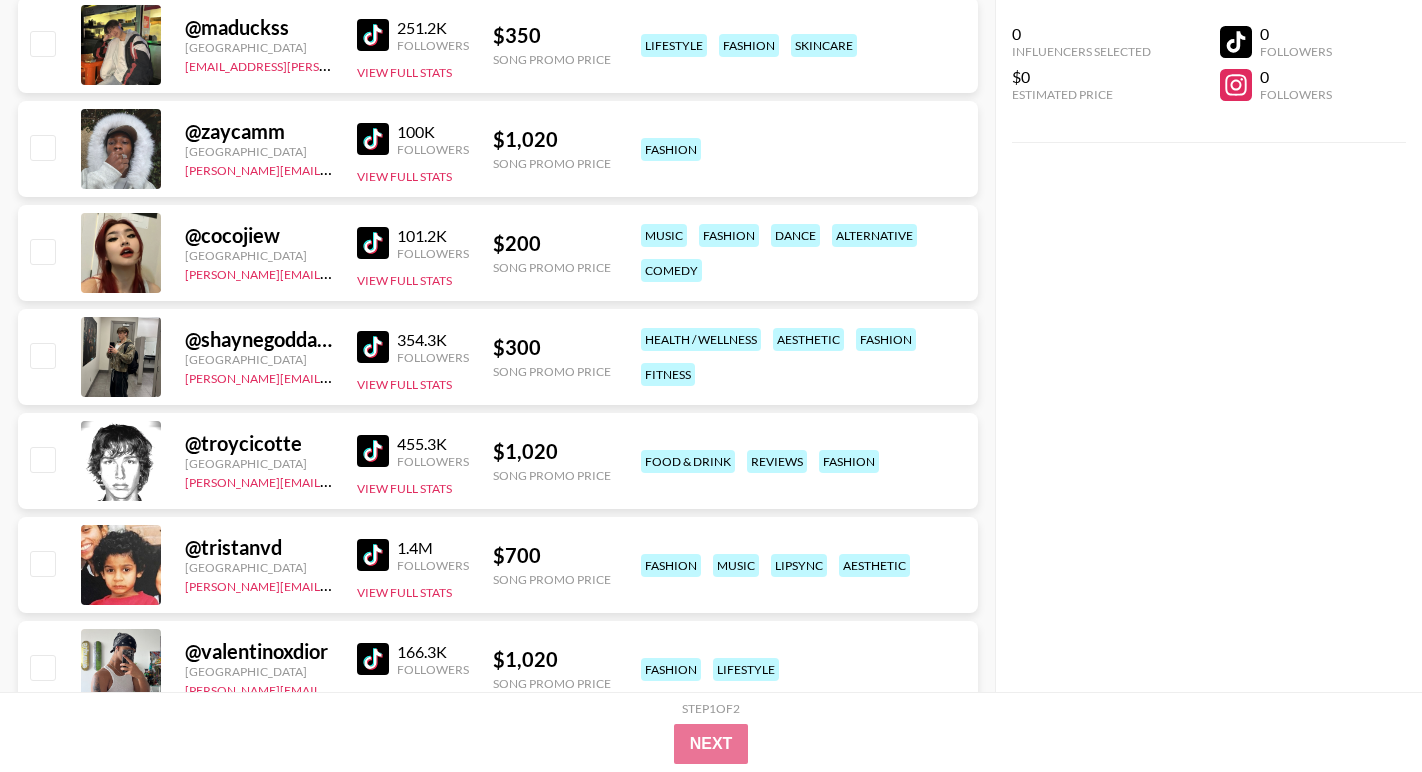 click at bounding box center (373, 347) 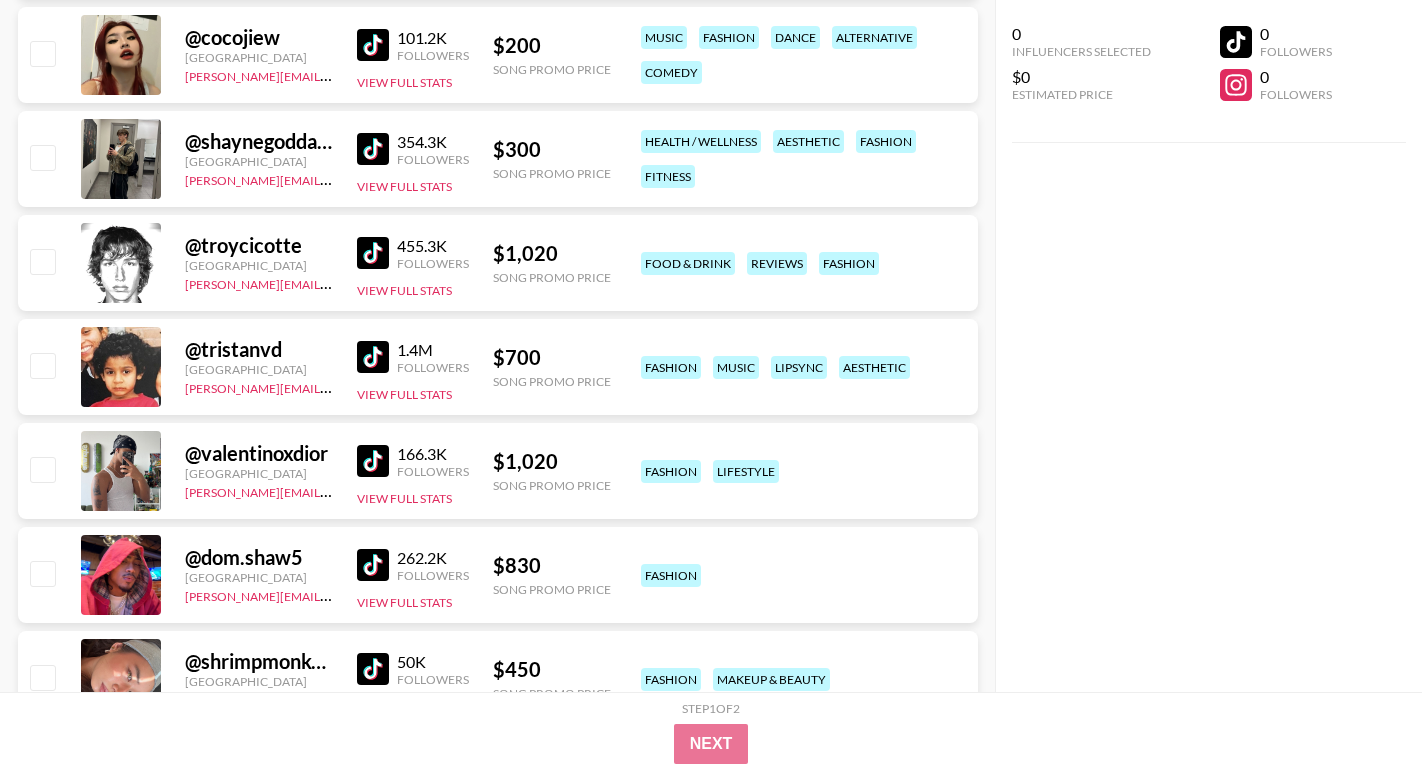 scroll, scrollTop: 3589, scrollLeft: 0, axis: vertical 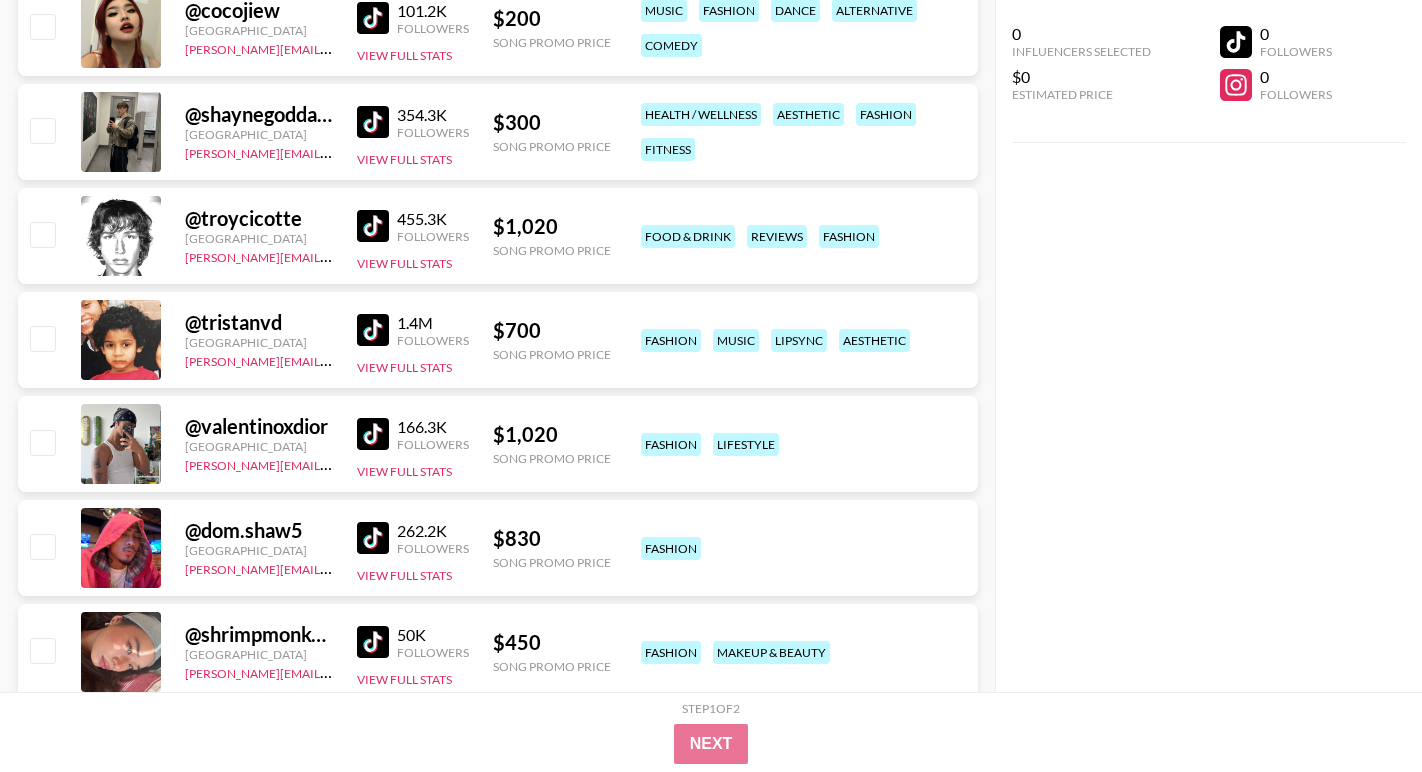 click at bounding box center (373, 330) 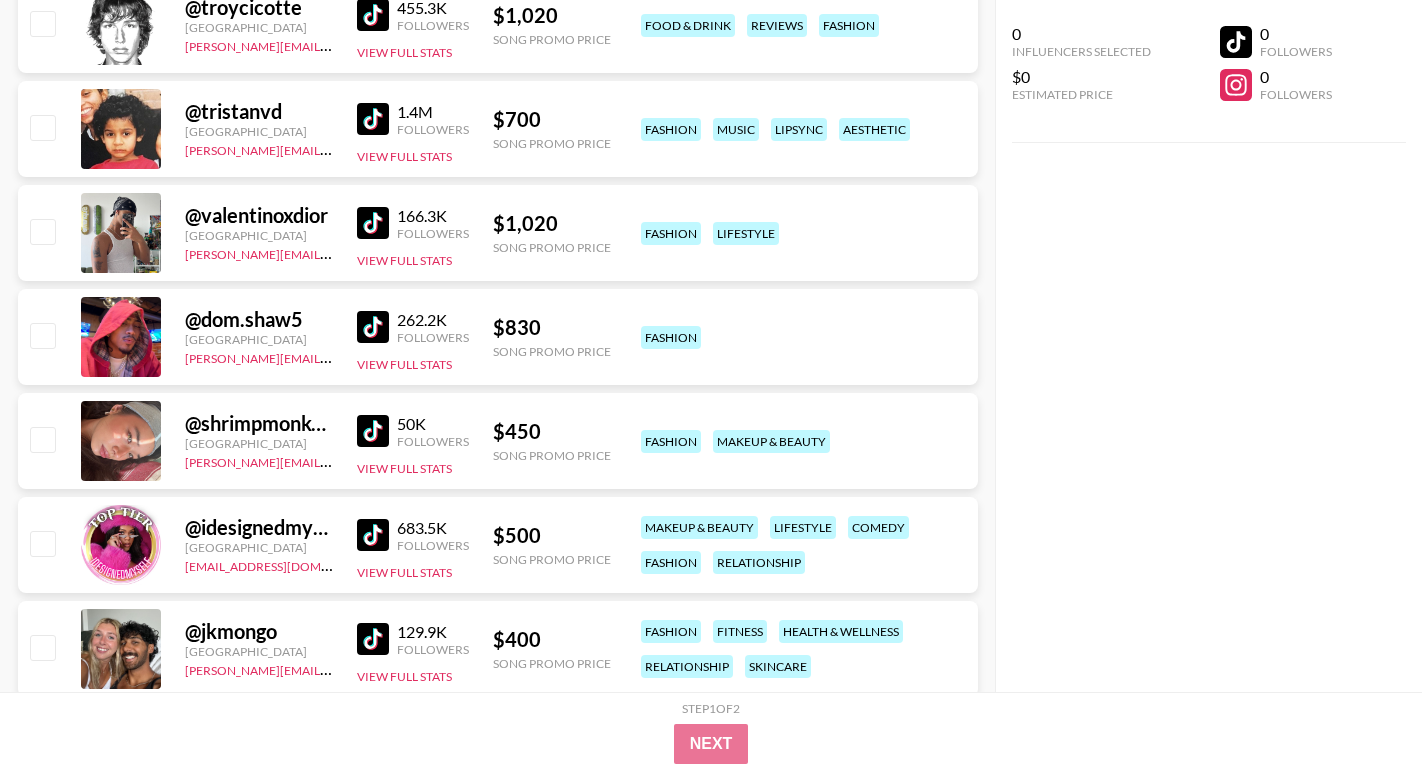 scroll, scrollTop: 3807, scrollLeft: 0, axis: vertical 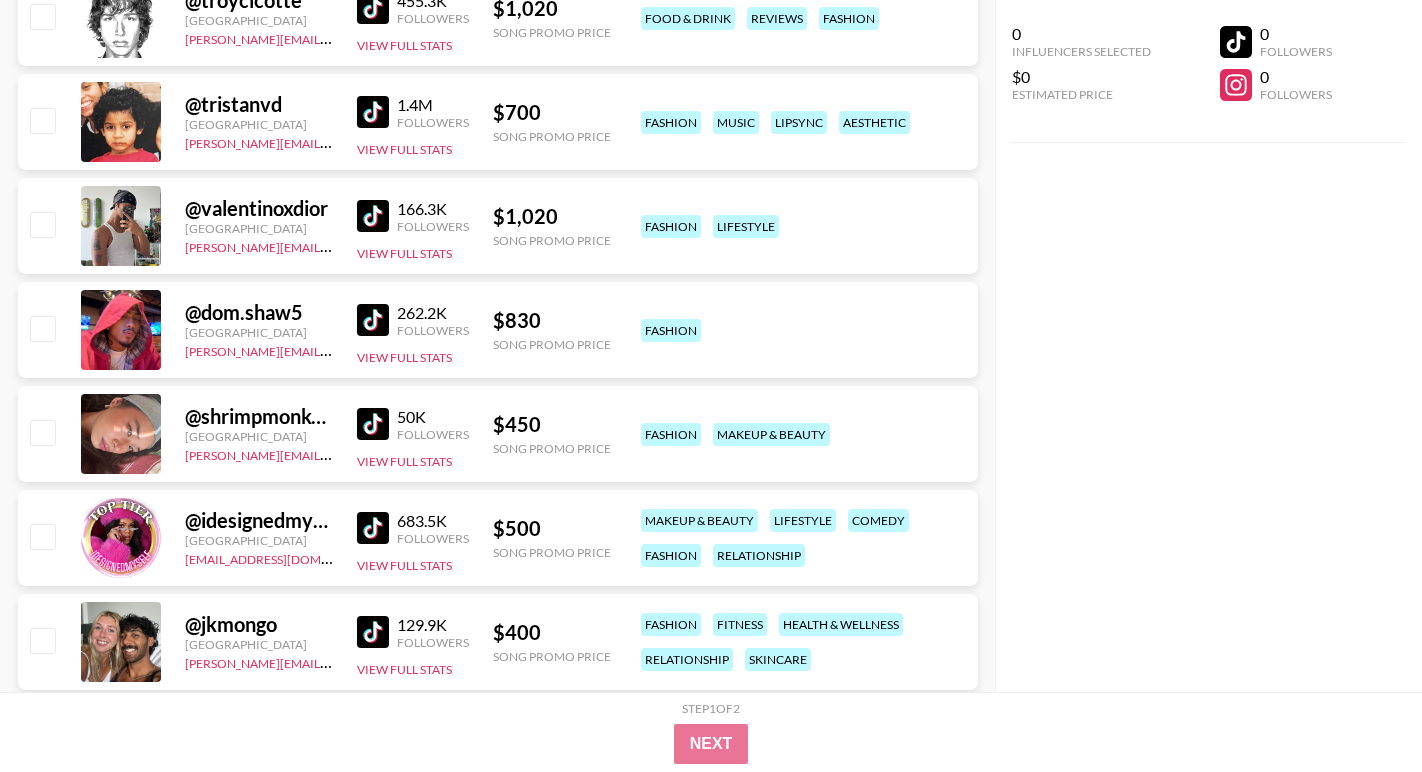 click at bounding box center [373, 320] 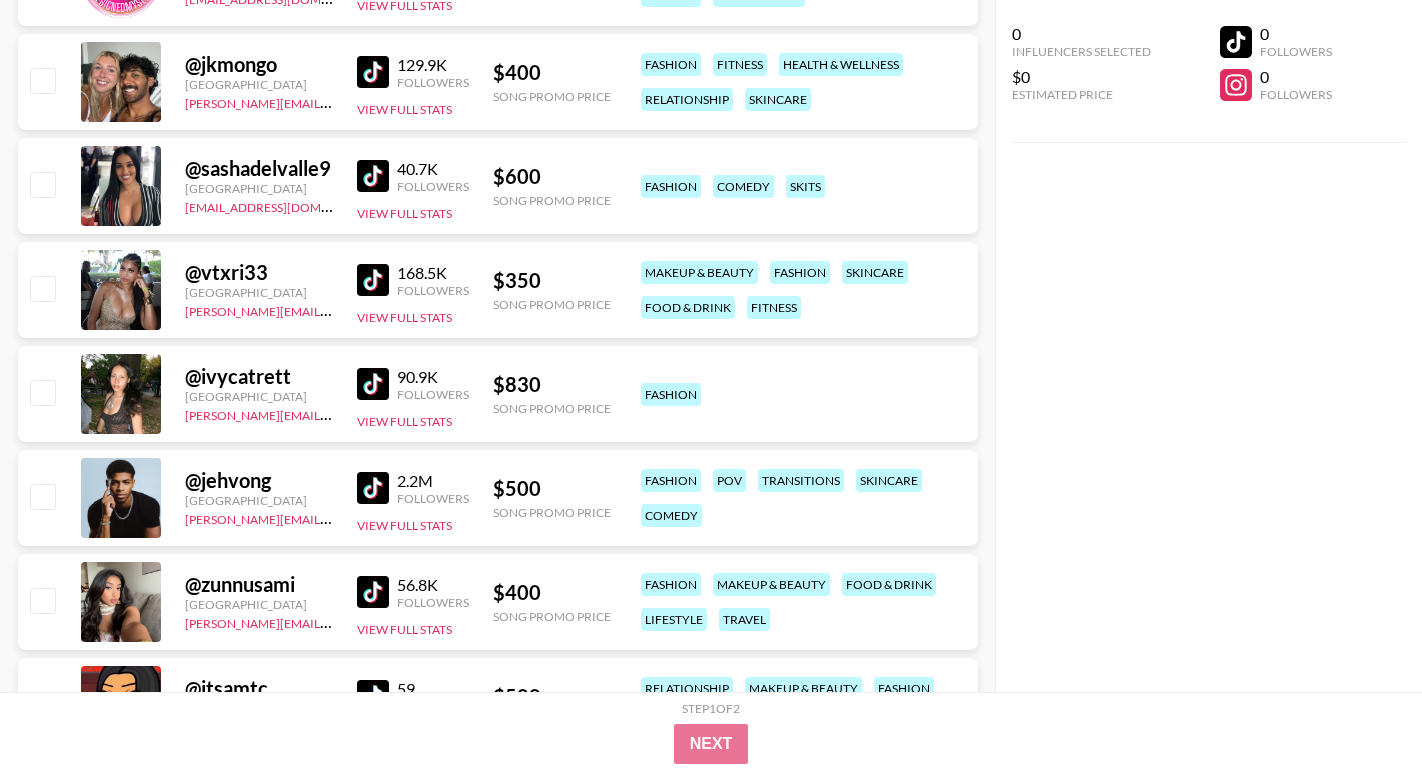 scroll, scrollTop: 4384, scrollLeft: 0, axis: vertical 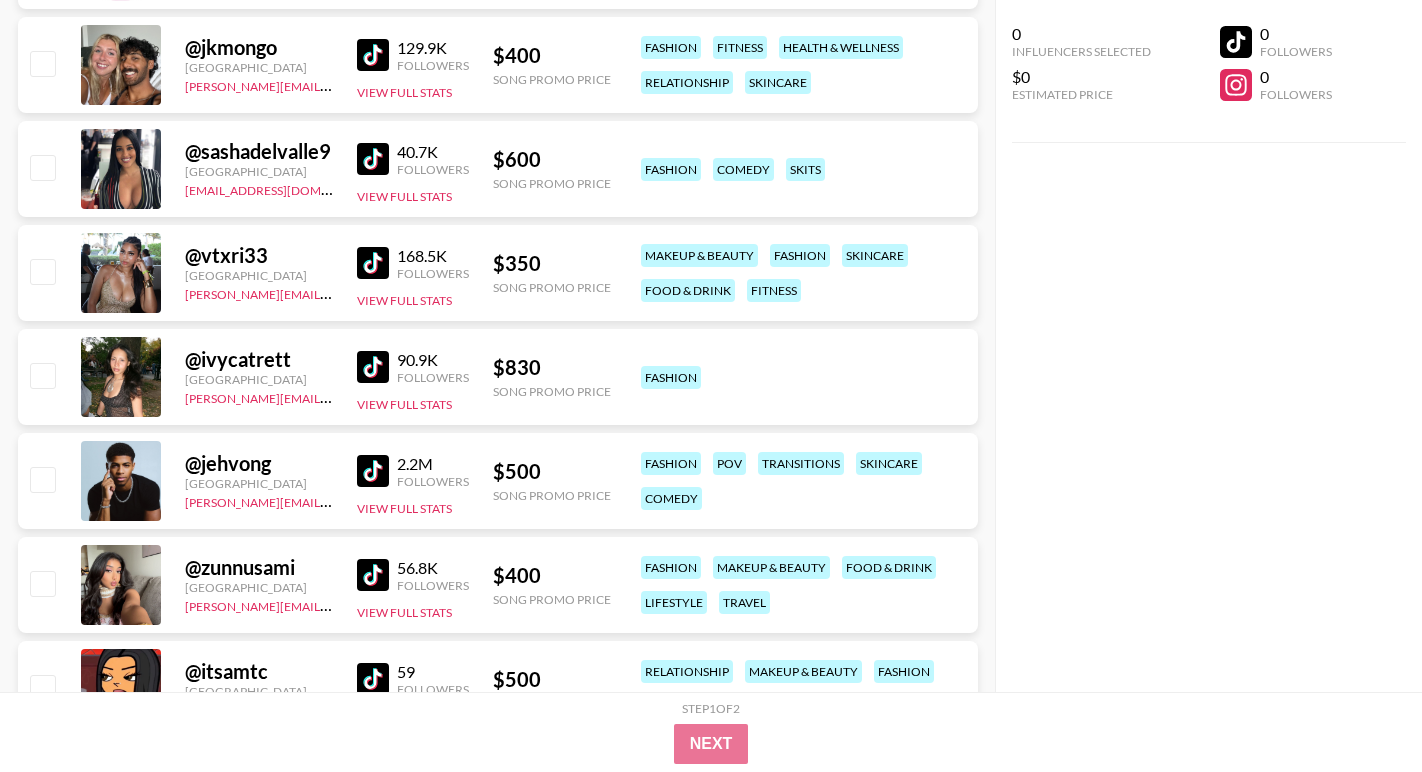 click at bounding box center (373, 471) 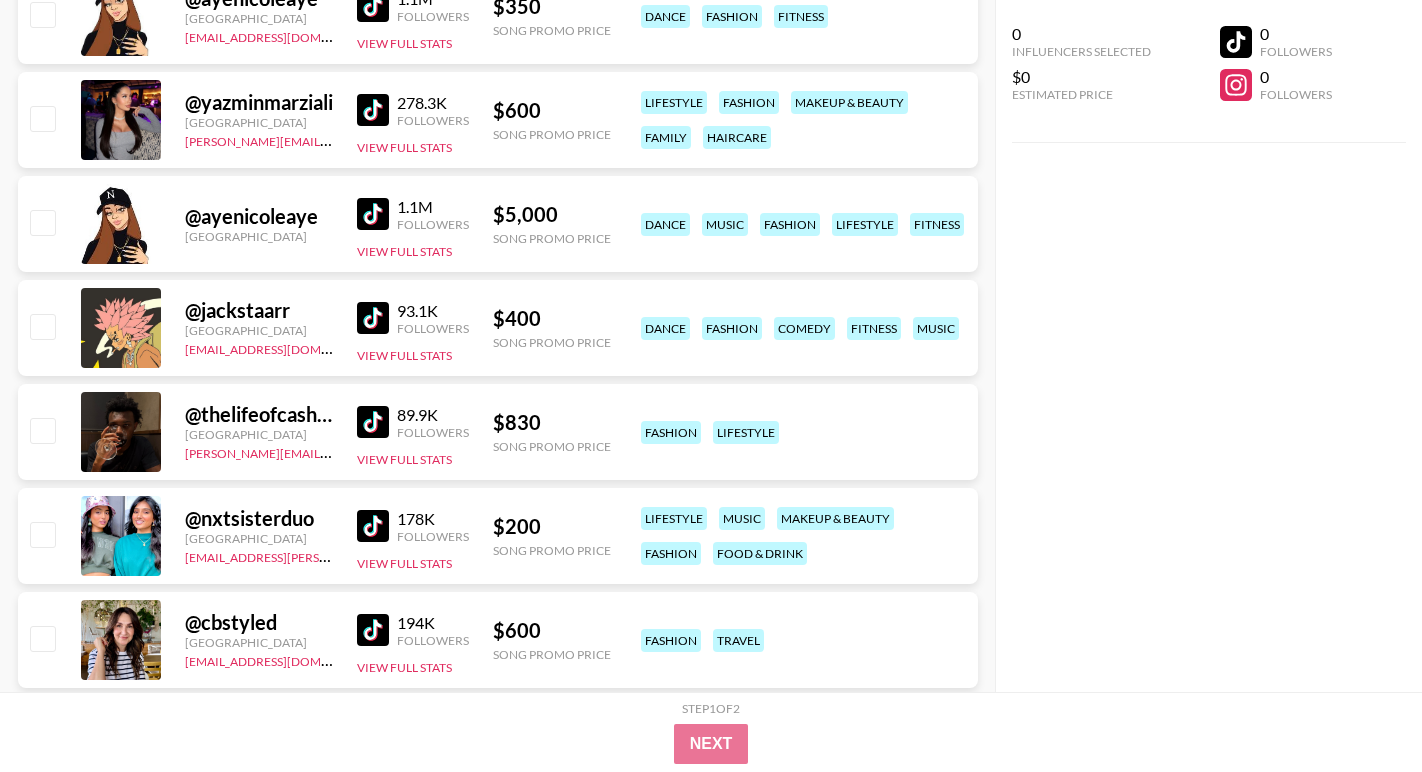 scroll, scrollTop: 5290, scrollLeft: 0, axis: vertical 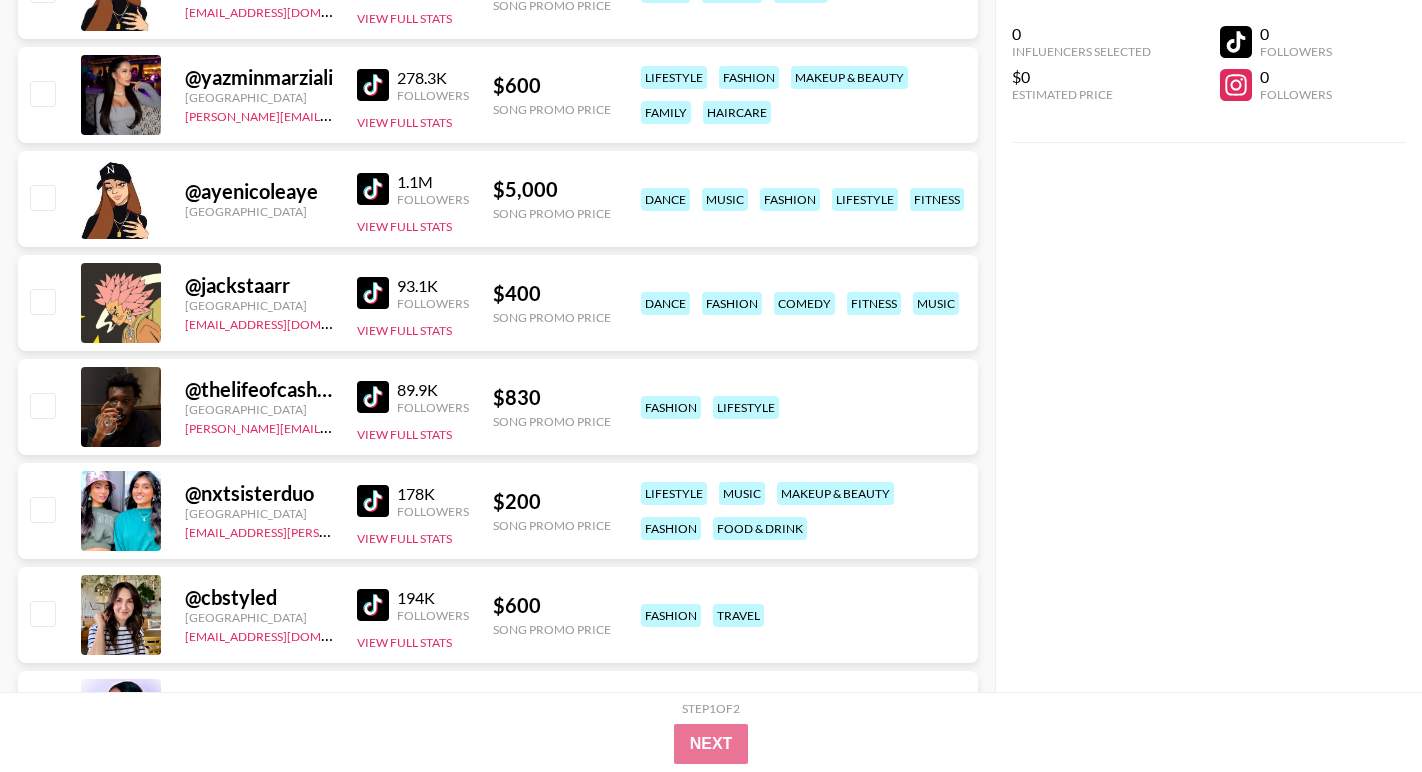 click at bounding box center (373, 397) 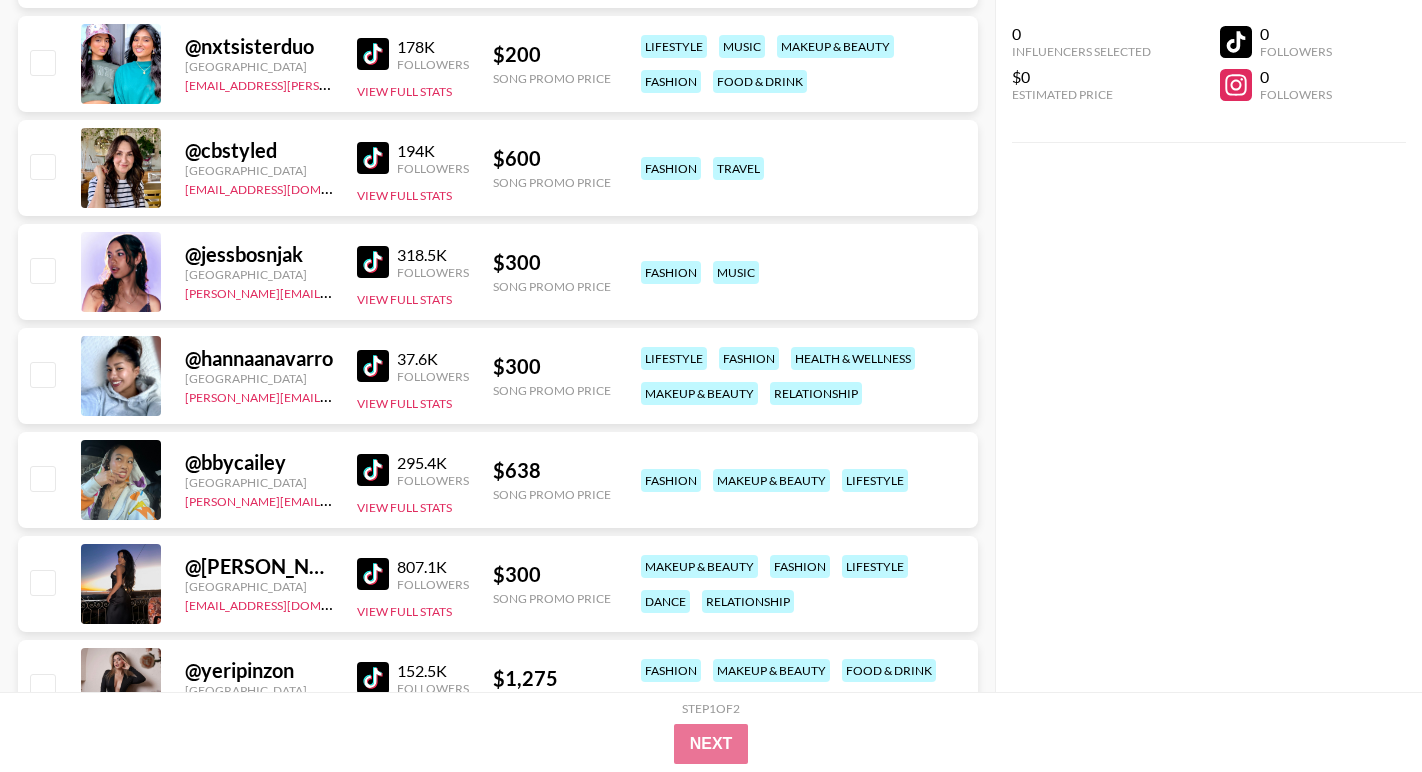 scroll, scrollTop: 5754, scrollLeft: 0, axis: vertical 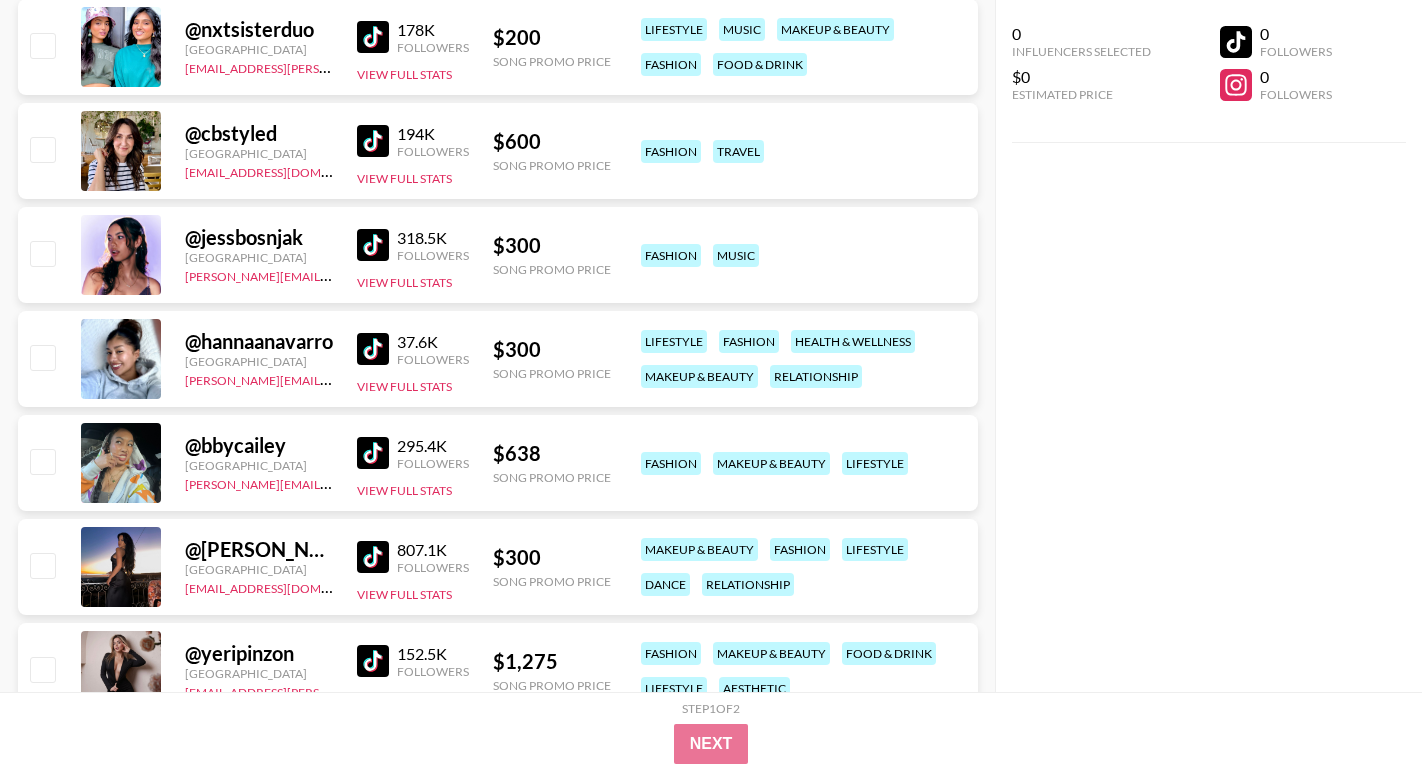 click at bounding box center [373, 453] 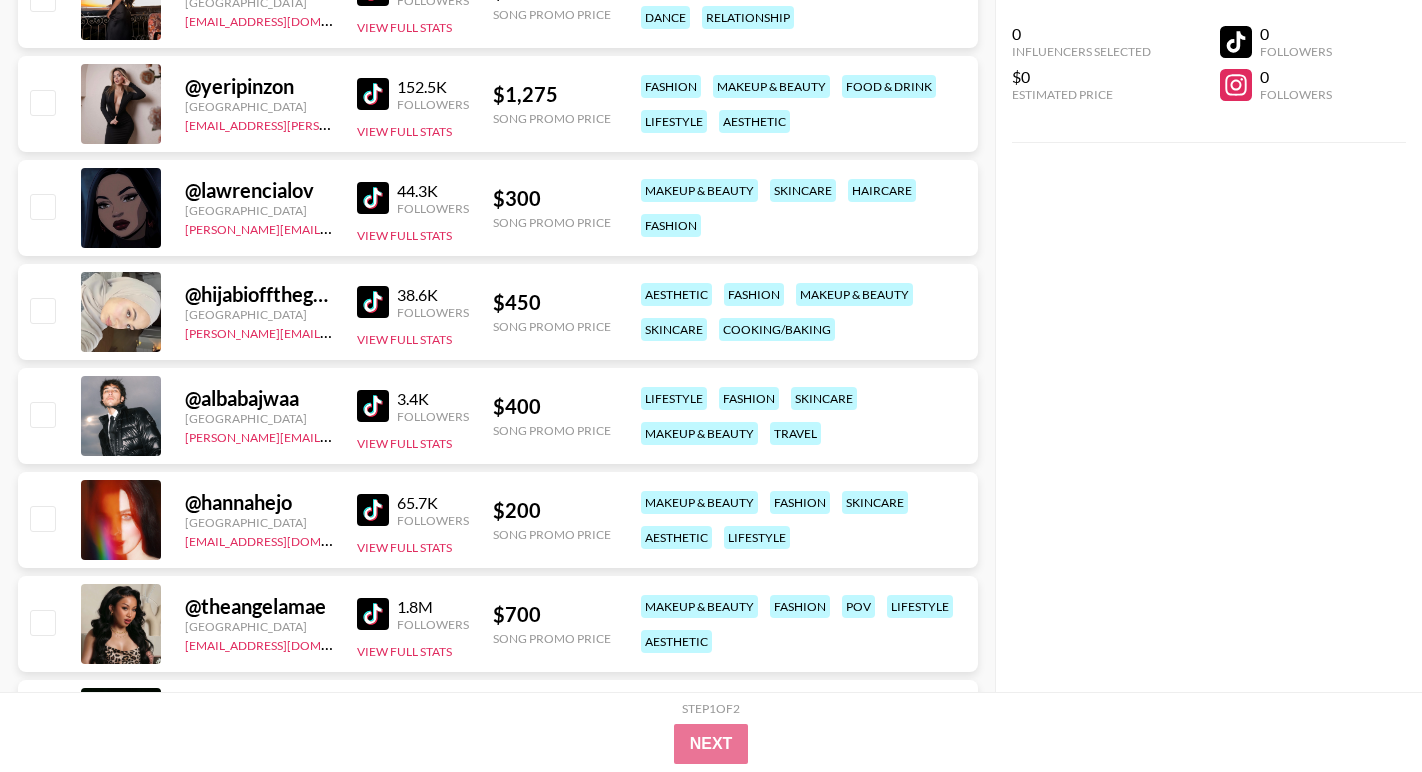 scroll, scrollTop: 6322, scrollLeft: 0, axis: vertical 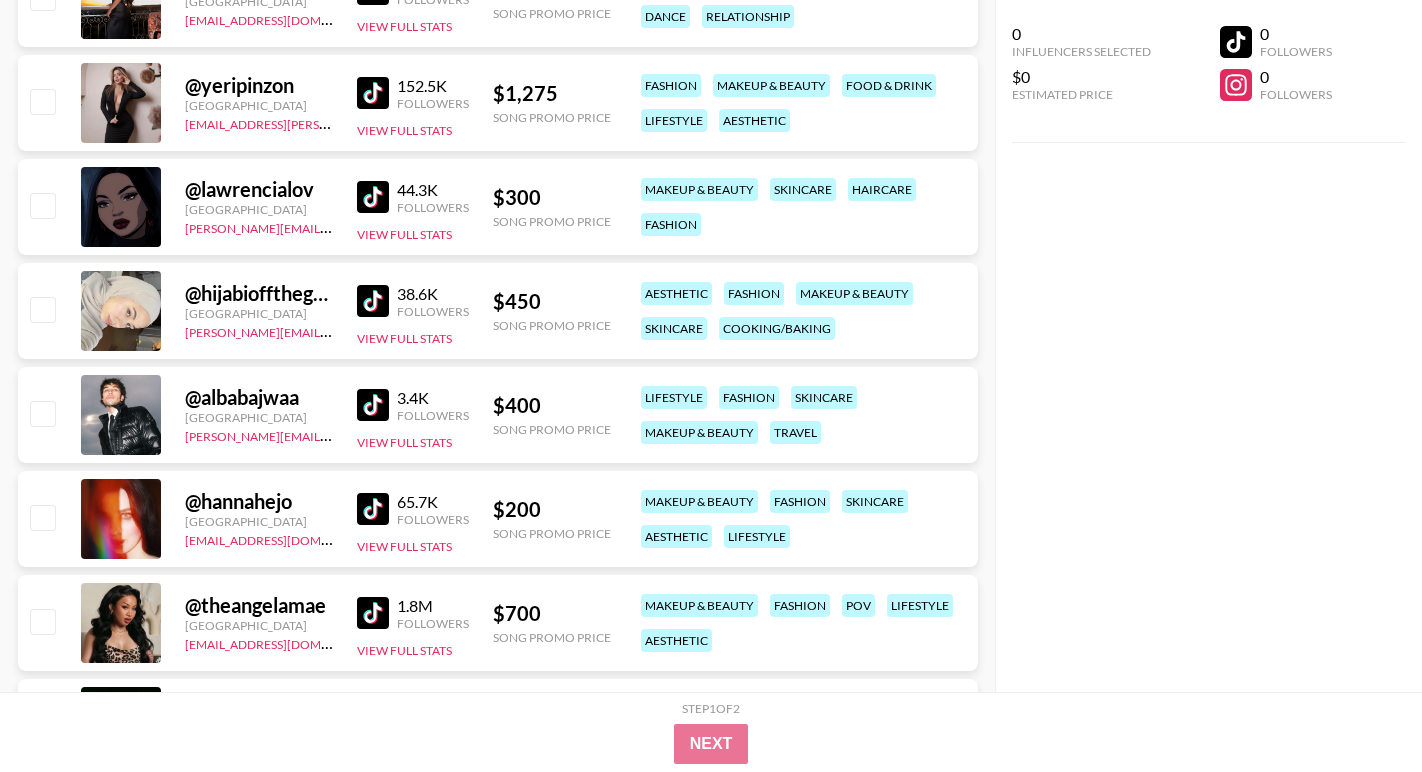 click at bounding box center (373, 405) 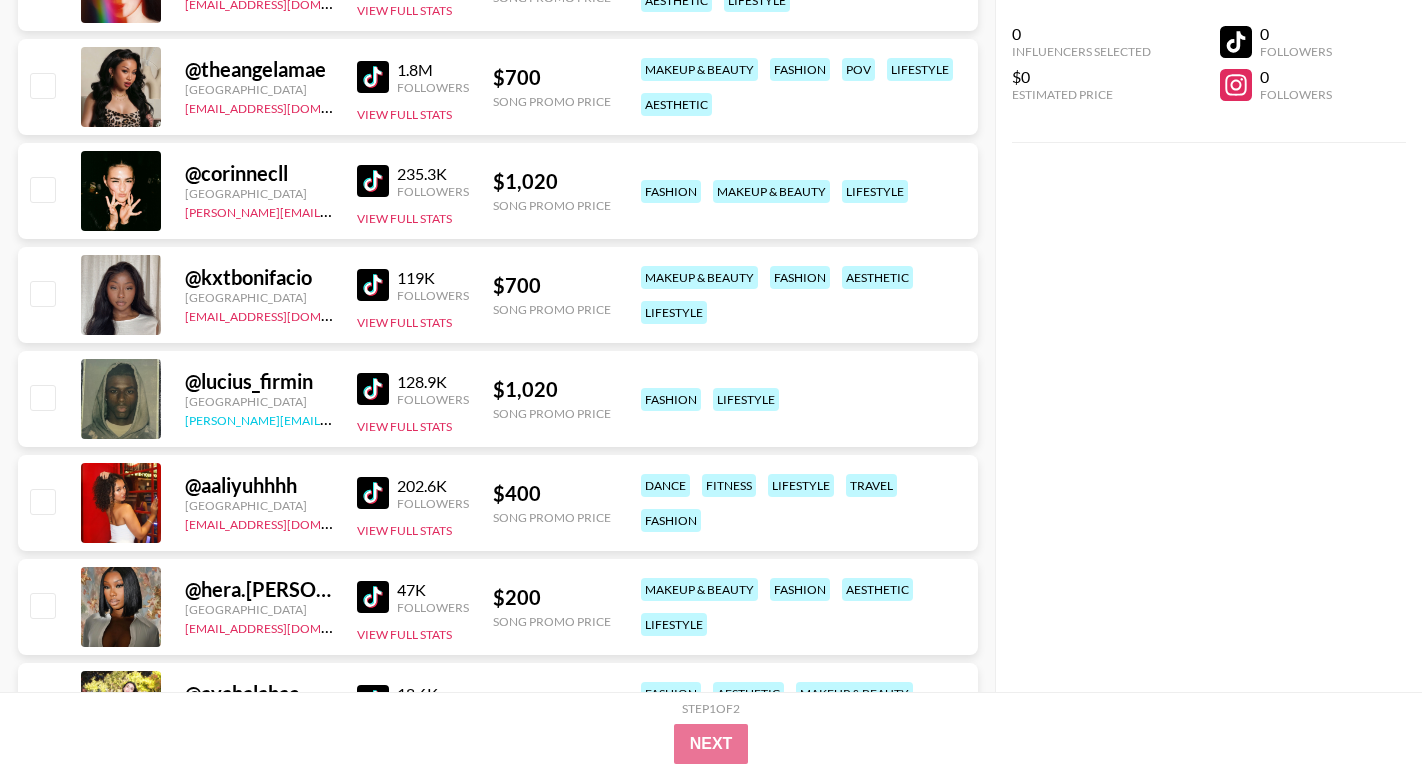 scroll, scrollTop: 6883, scrollLeft: 0, axis: vertical 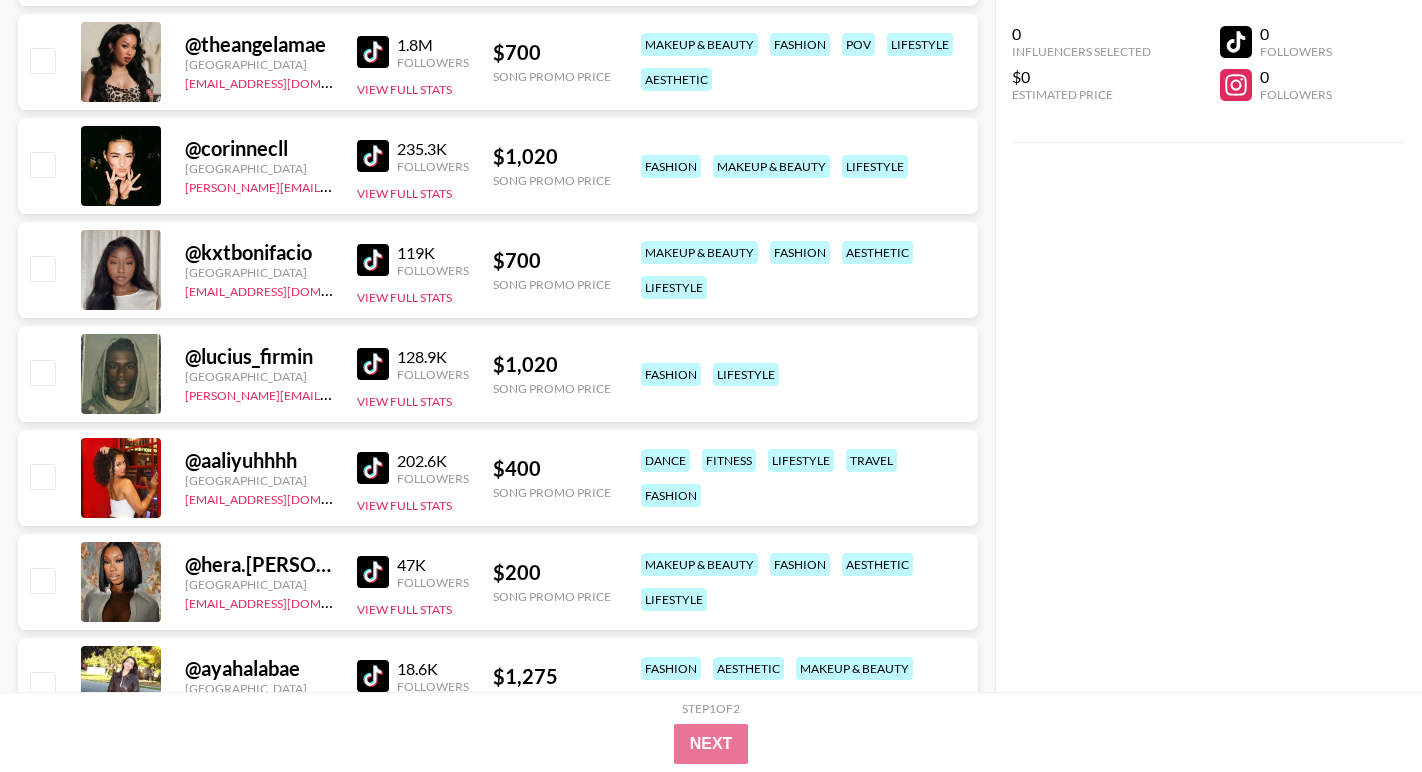 click at bounding box center (373, 364) 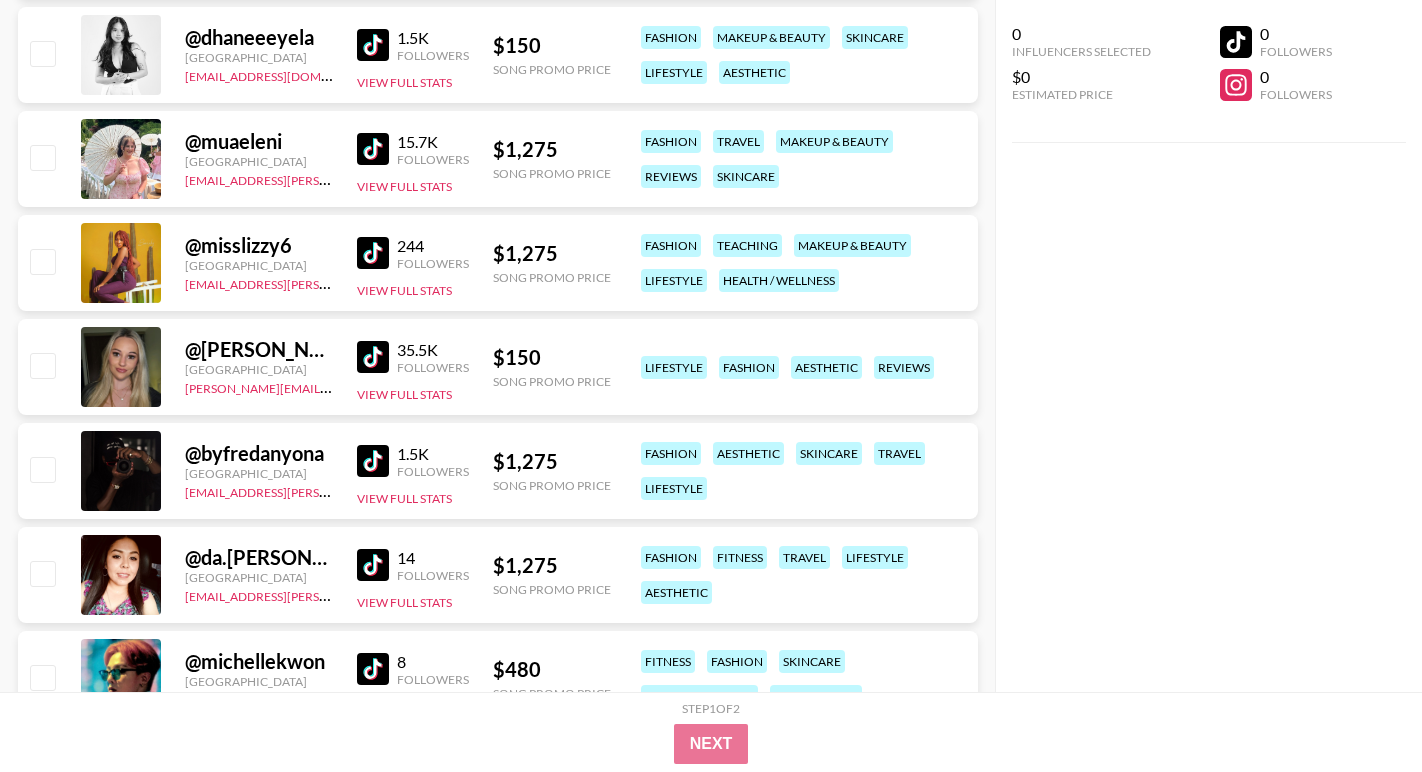 scroll, scrollTop: 8333, scrollLeft: 0, axis: vertical 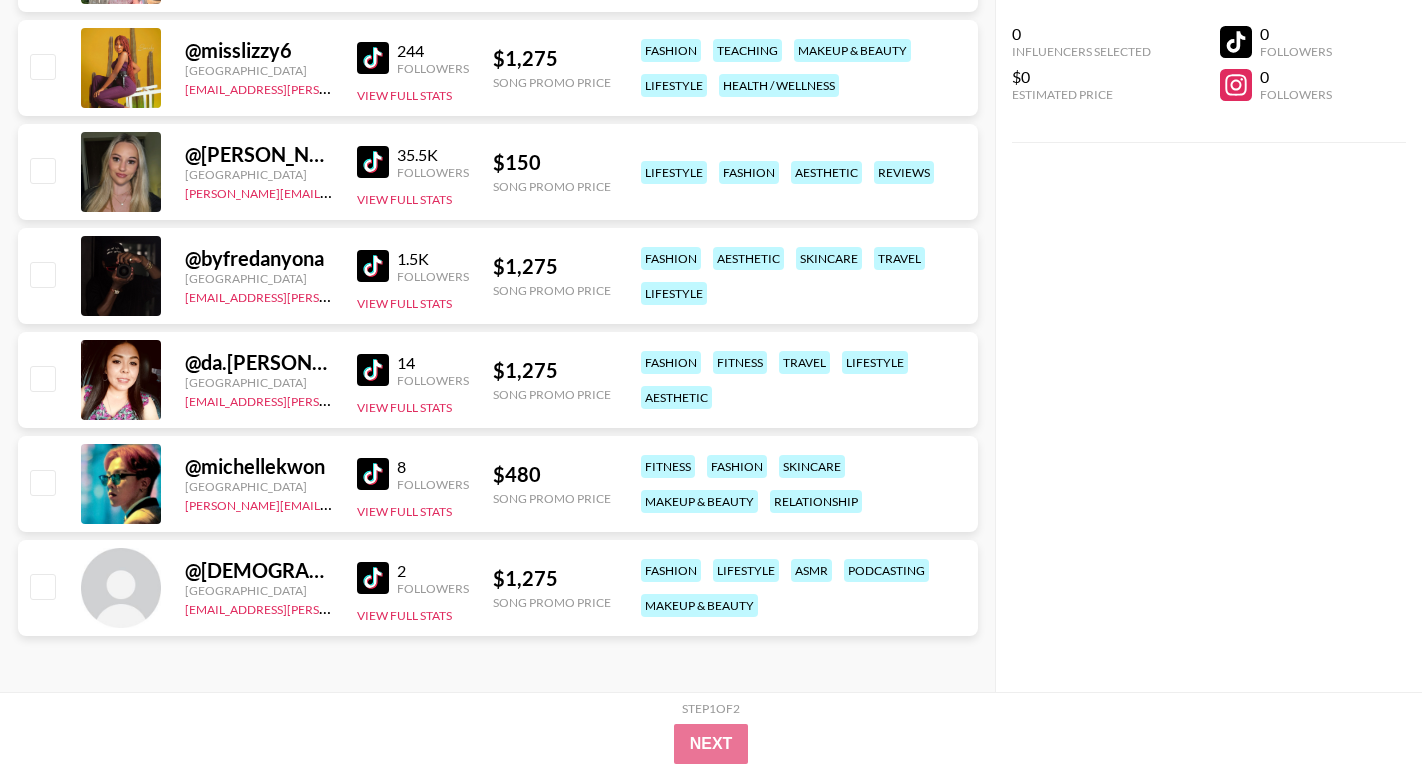 click at bounding box center (373, 266) 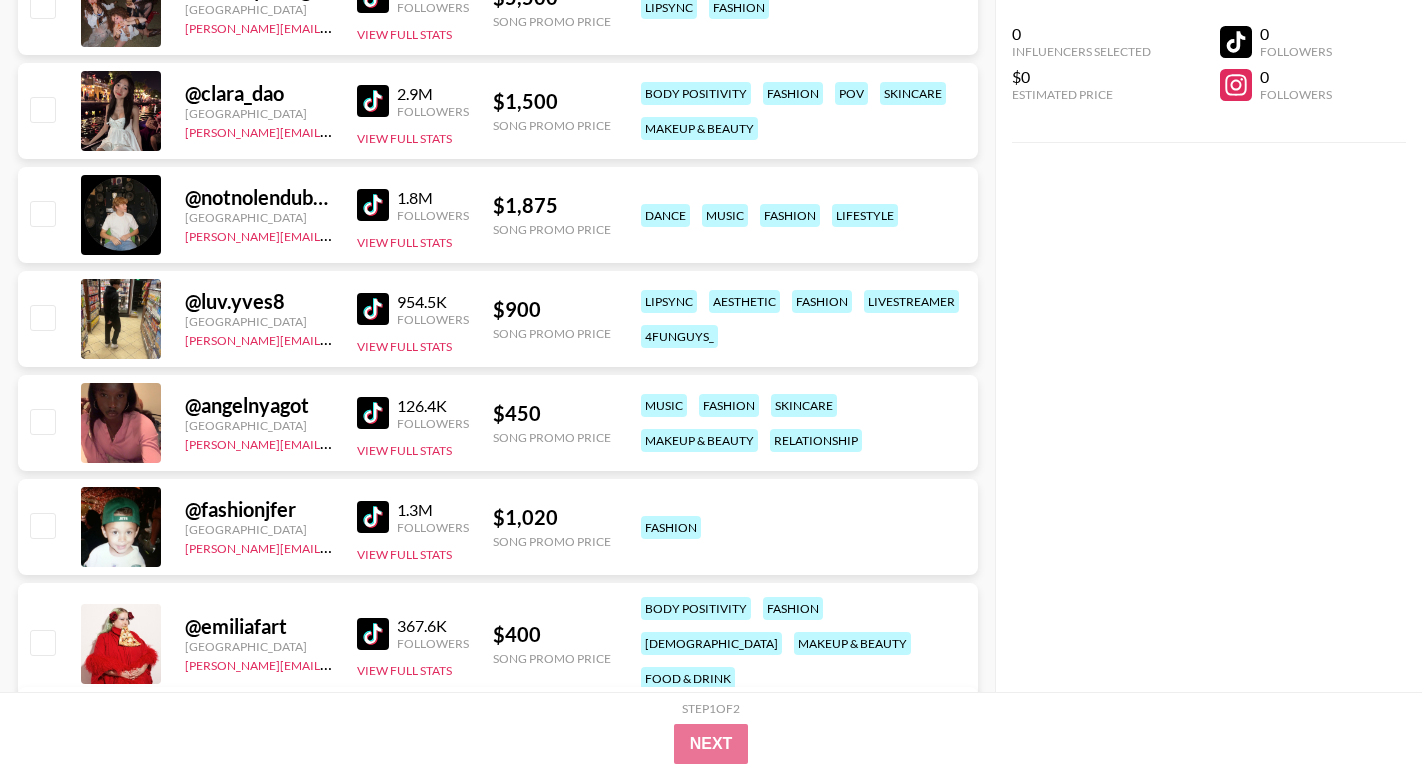 scroll, scrollTop: 0, scrollLeft: 0, axis: both 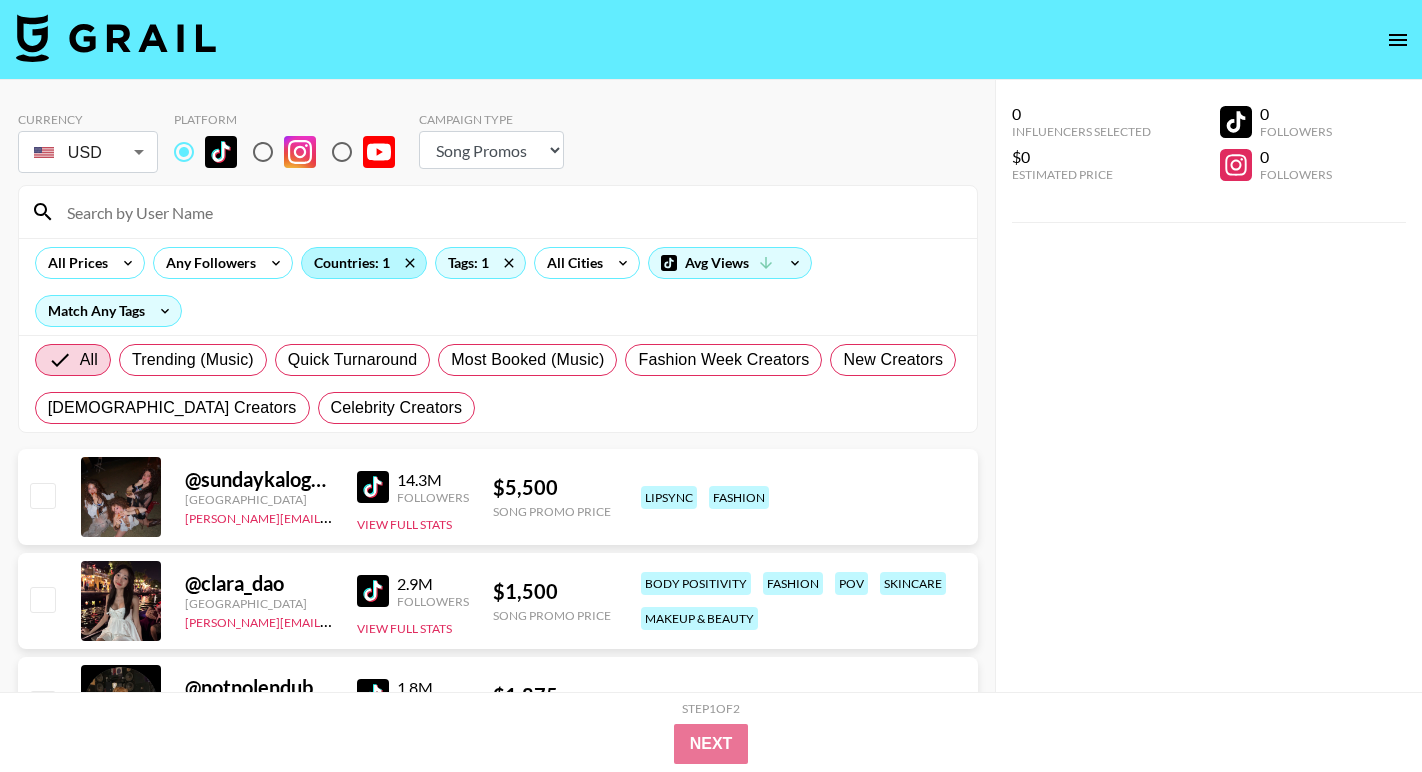 click on "Countries: 1" at bounding box center (364, 263) 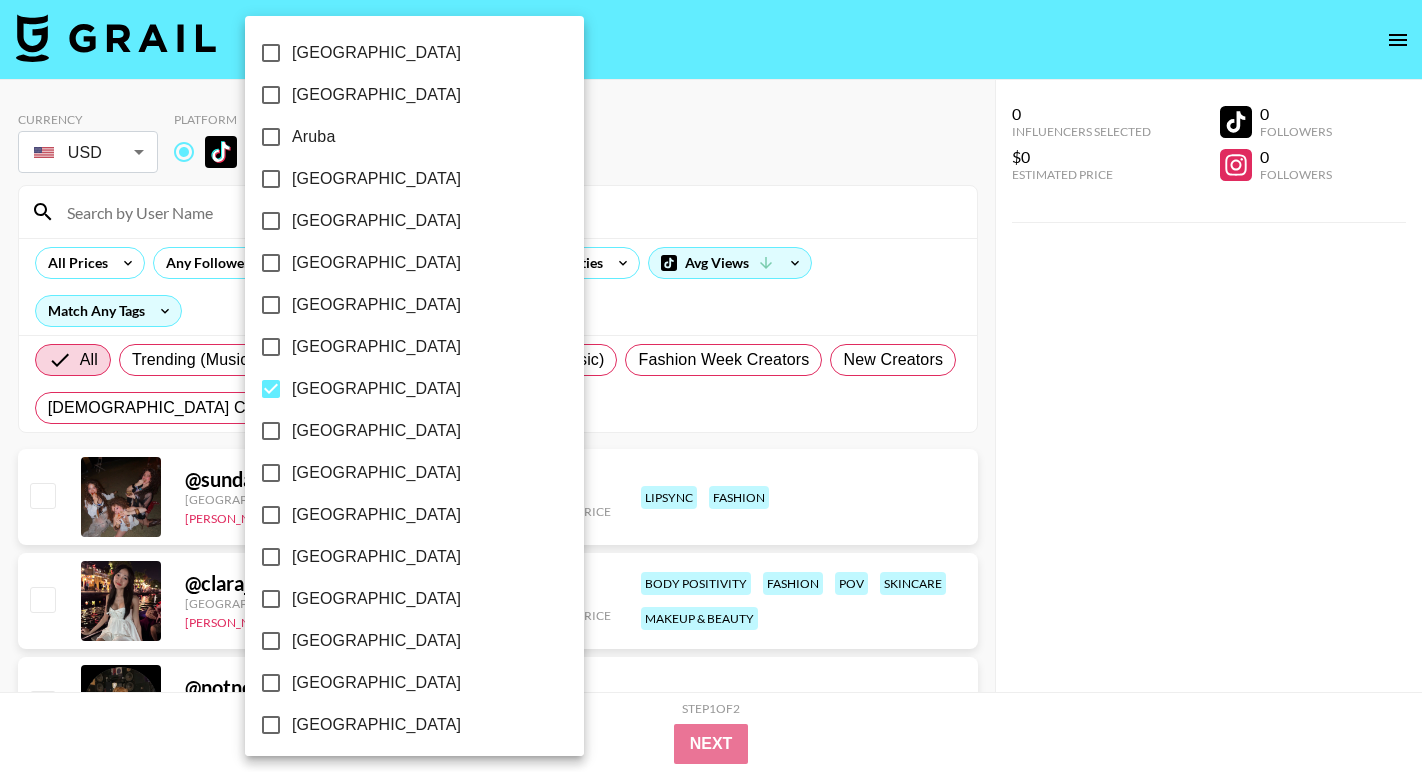 click on "[GEOGRAPHIC_DATA]" at bounding box center [376, 389] 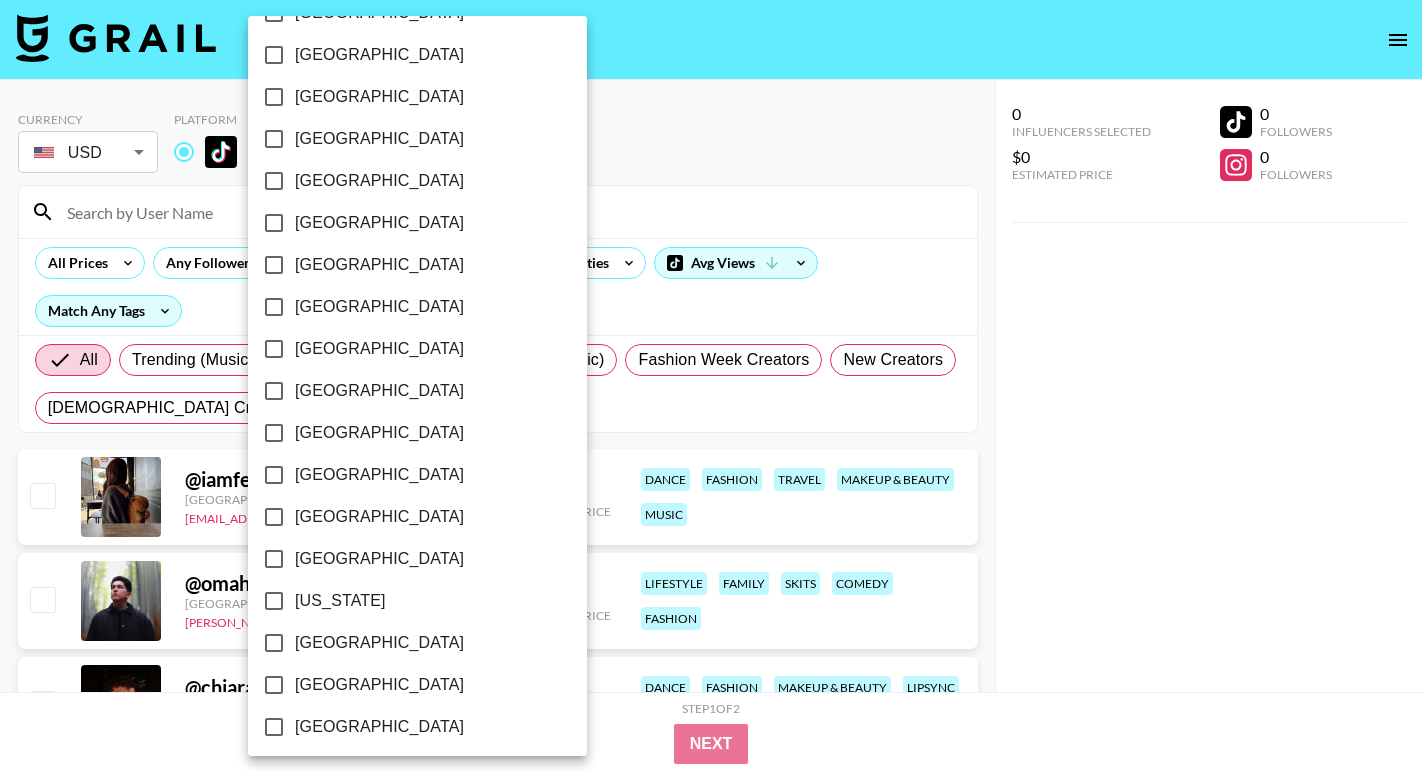 scroll, scrollTop: 170, scrollLeft: 0, axis: vertical 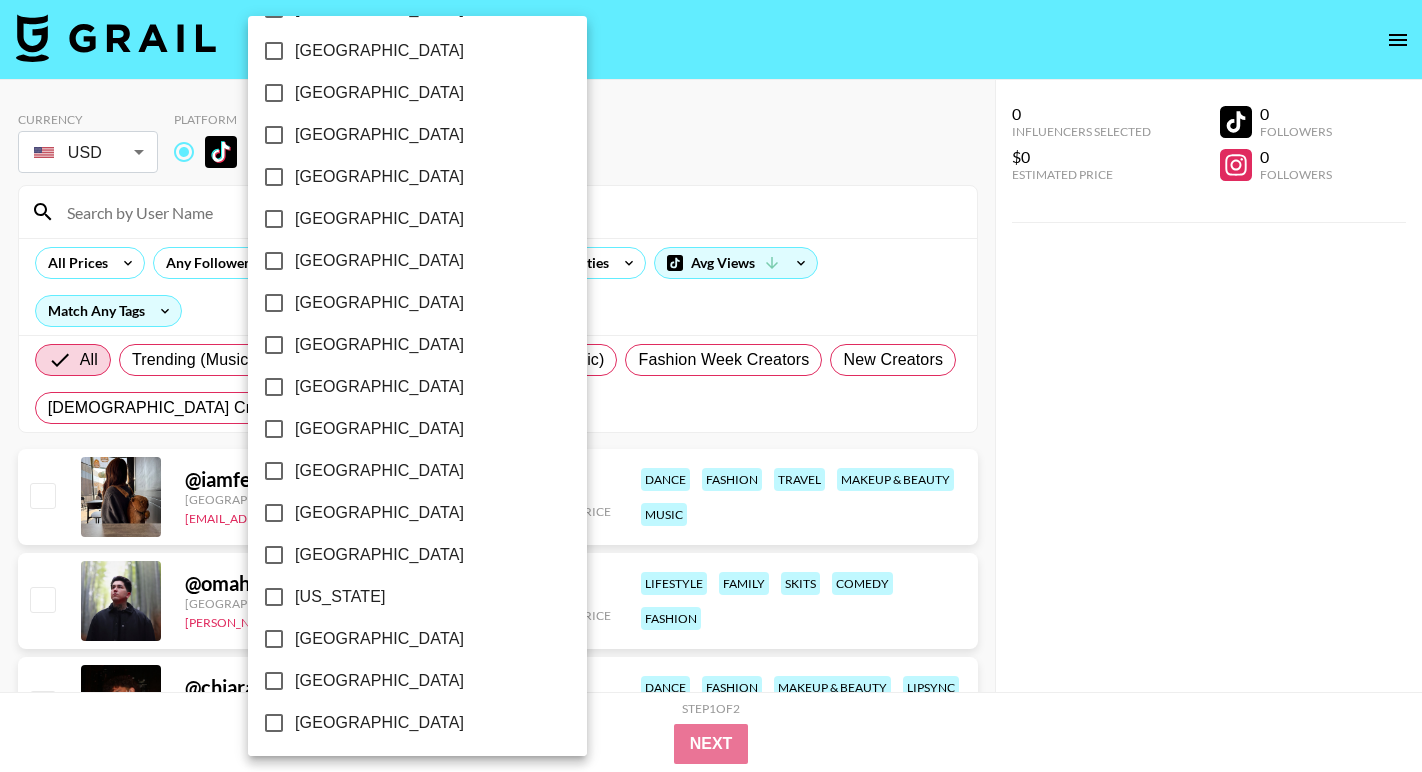 click on "[GEOGRAPHIC_DATA]" at bounding box center [379, 555] 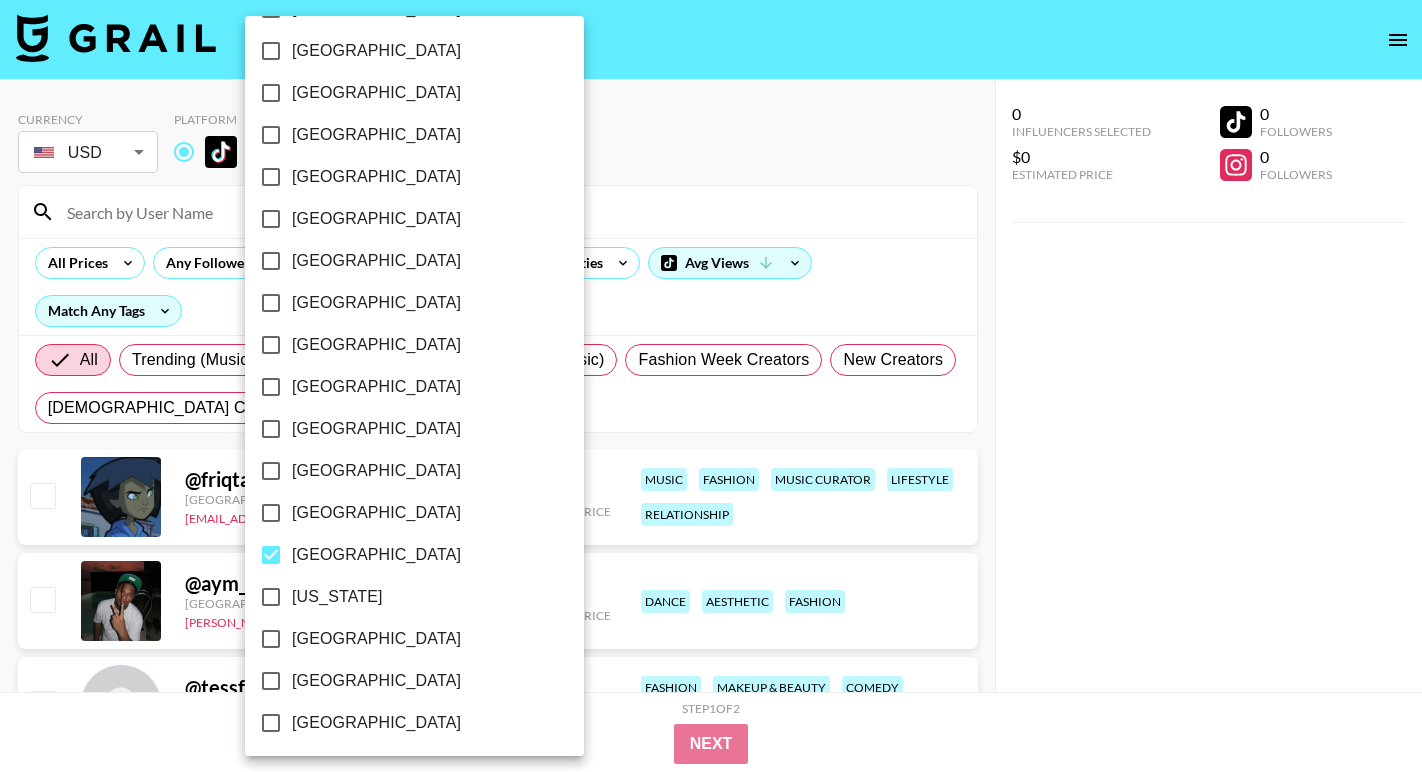 click at bounding box center [711, 386] 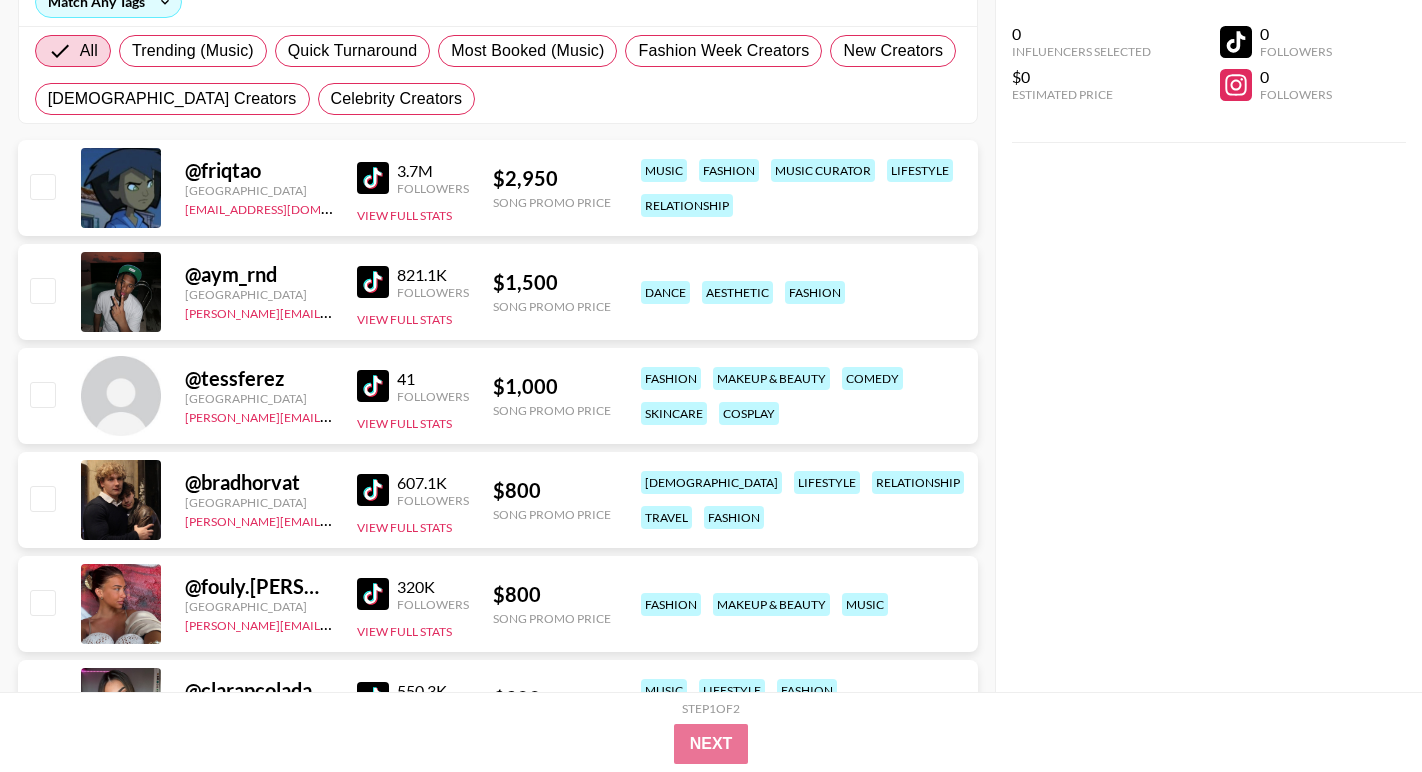 scroll, scrollTop: 325, scrollLeft: 0, axis: vertical 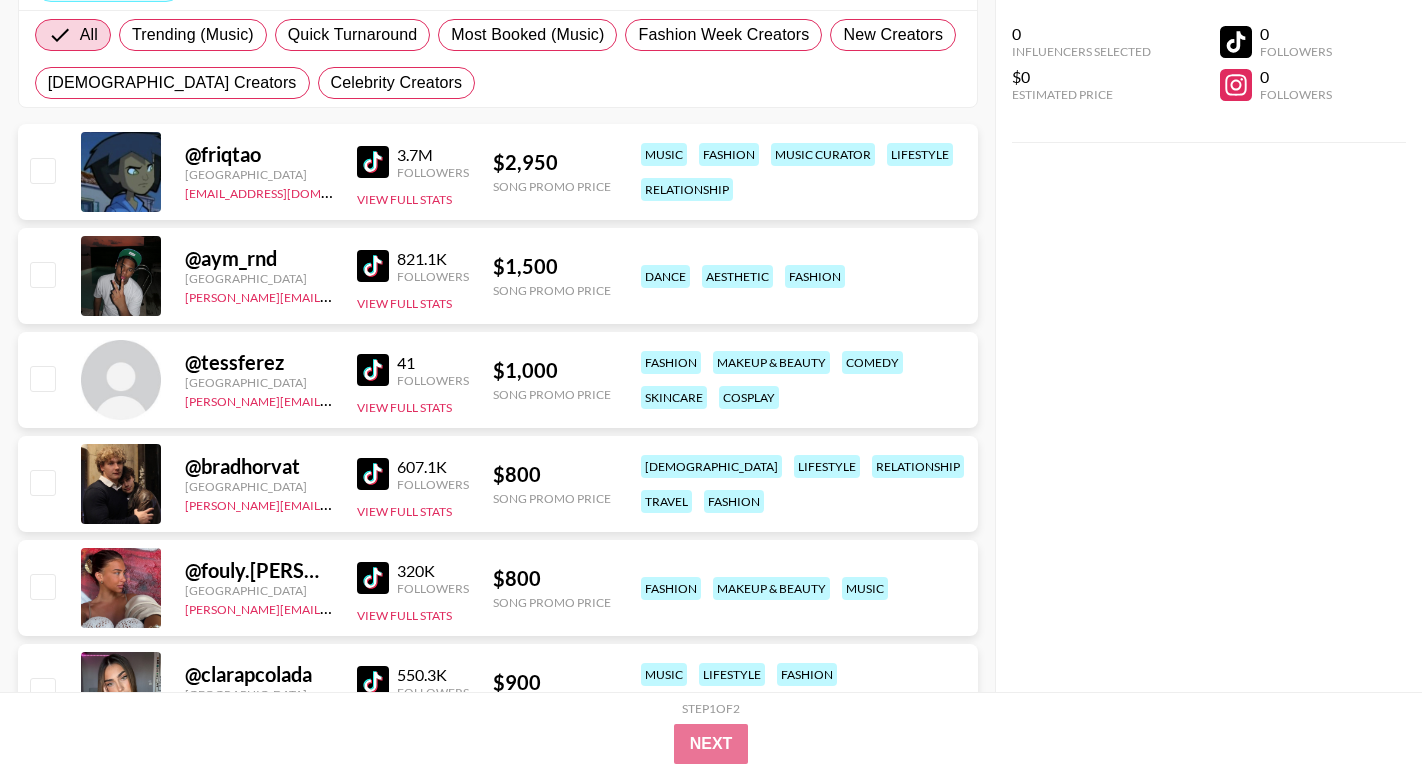 click at bounding box center [377, 266] 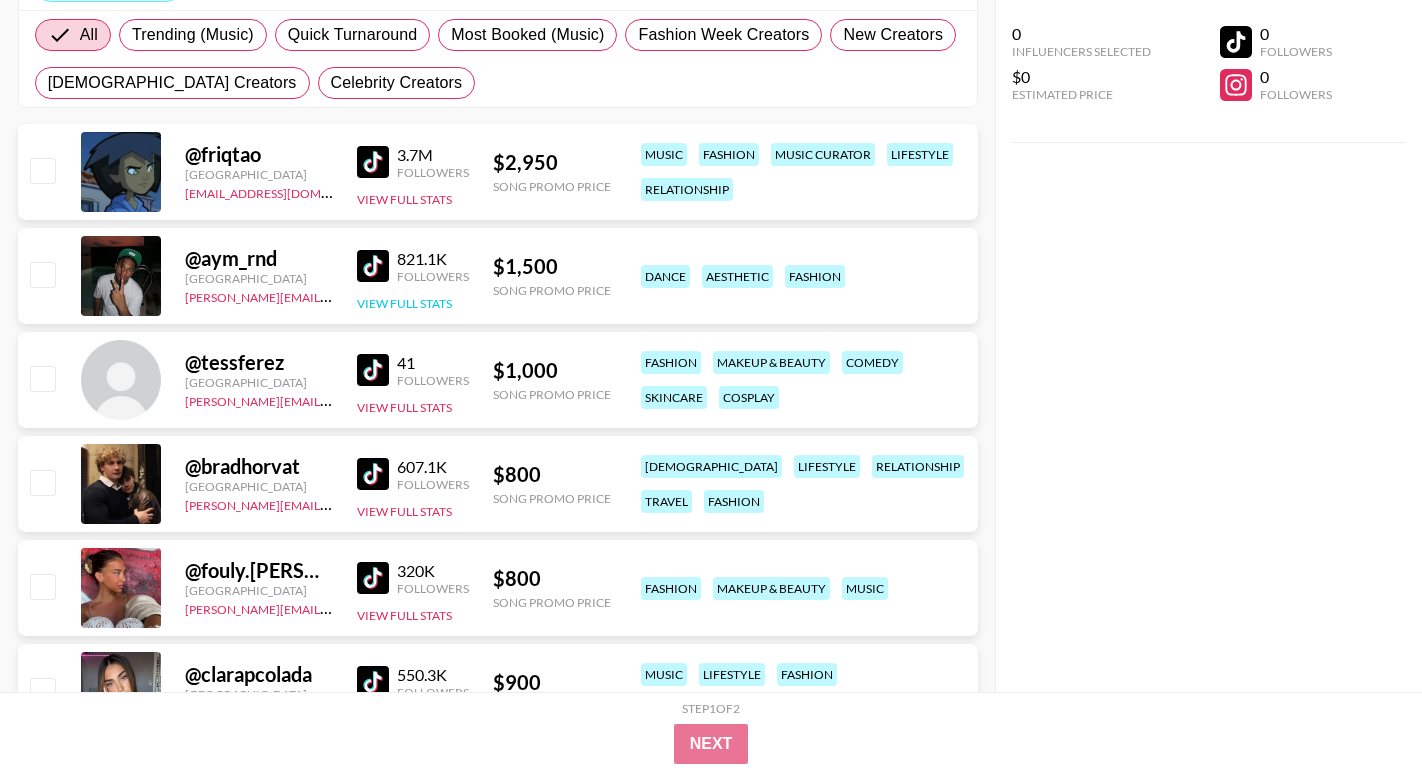scroll, scrollTop: 406, scrollLeft: 0, axis: vertical 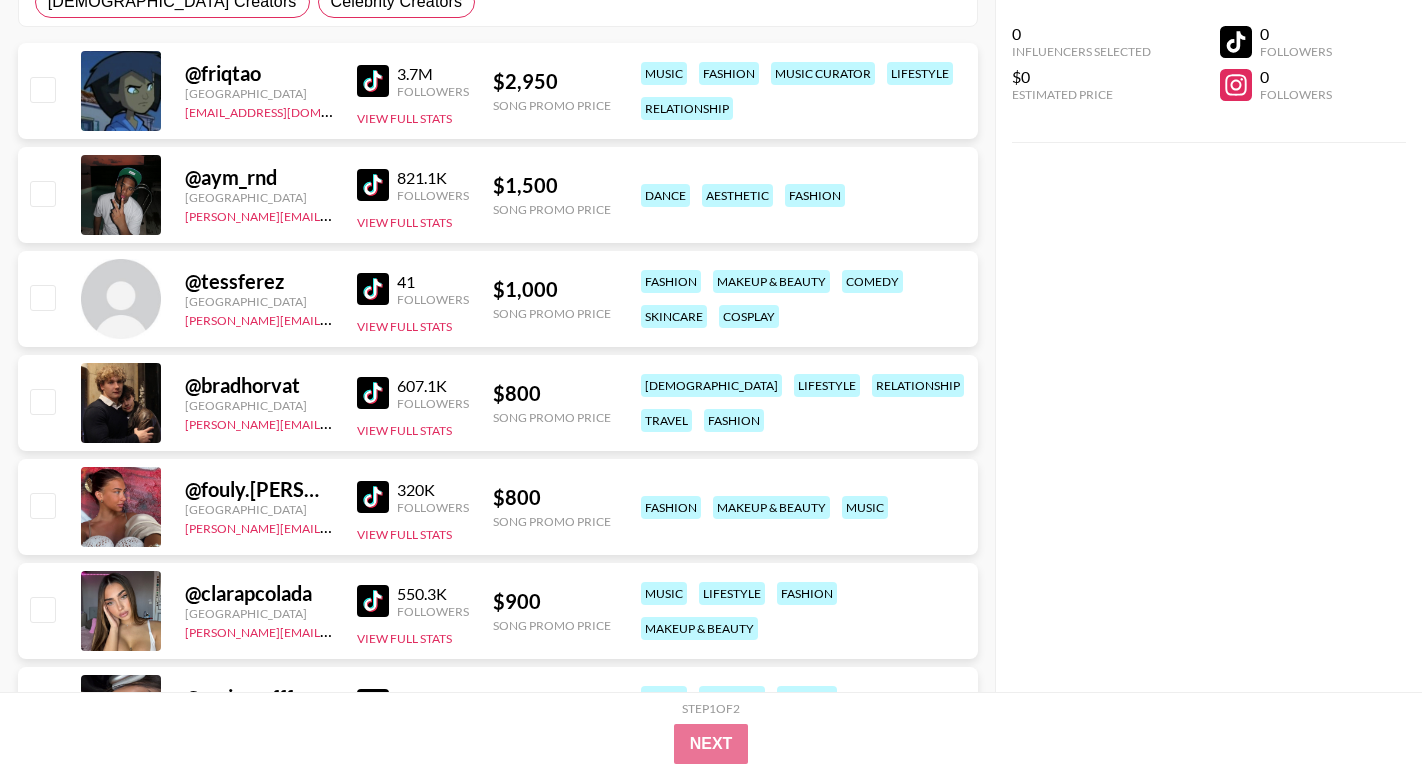 click at bounding box center [377, 289] 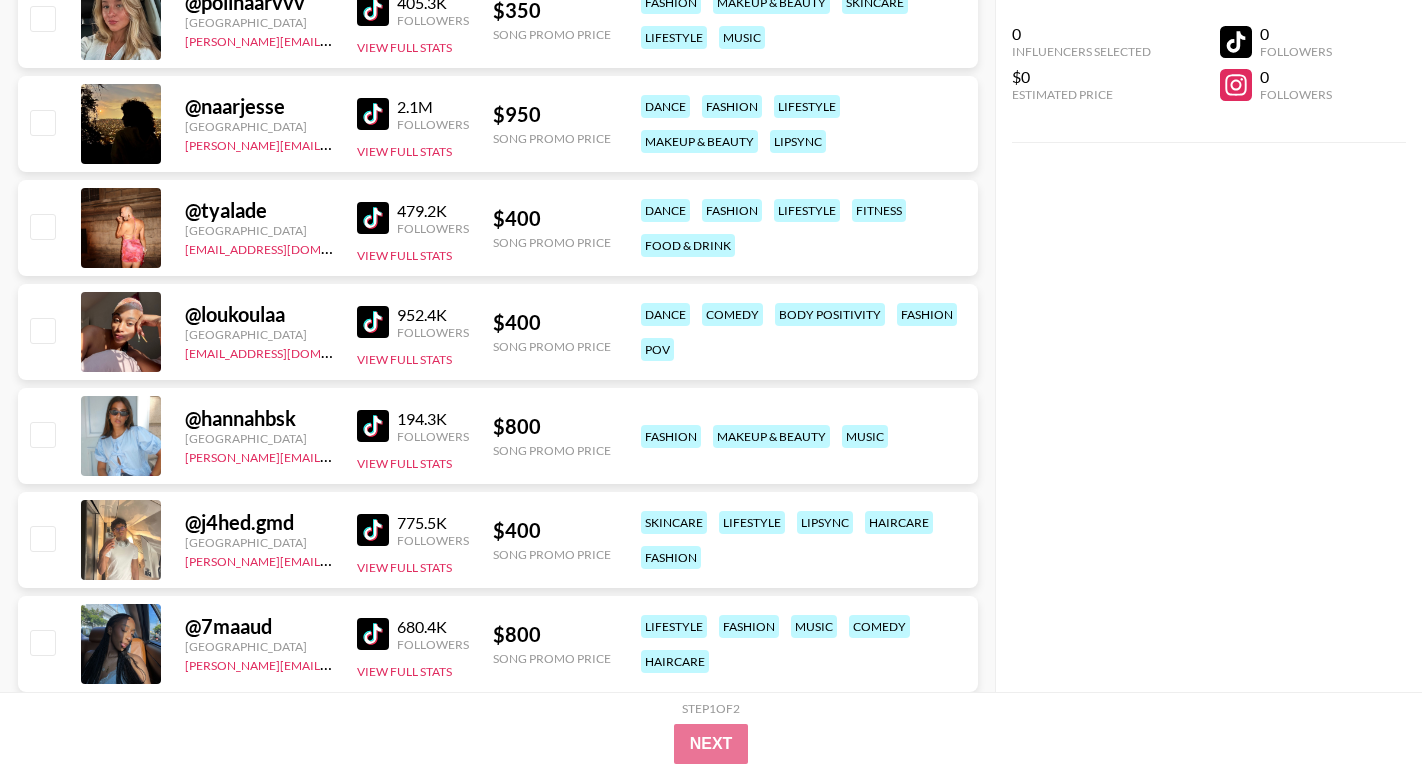 scroll, scrollTop: 1214, scrollLeft: 0, axis: vertical 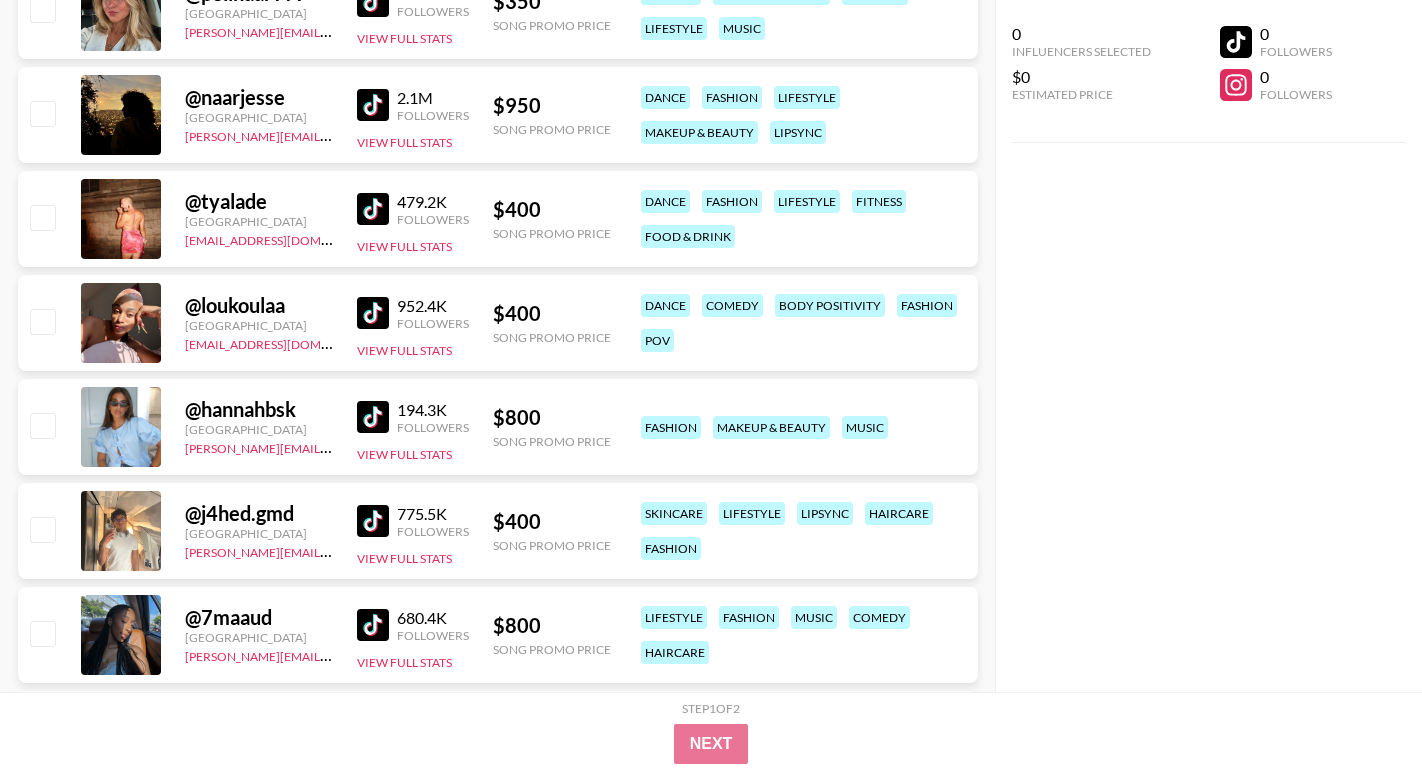click at bounding box center (373, 521) 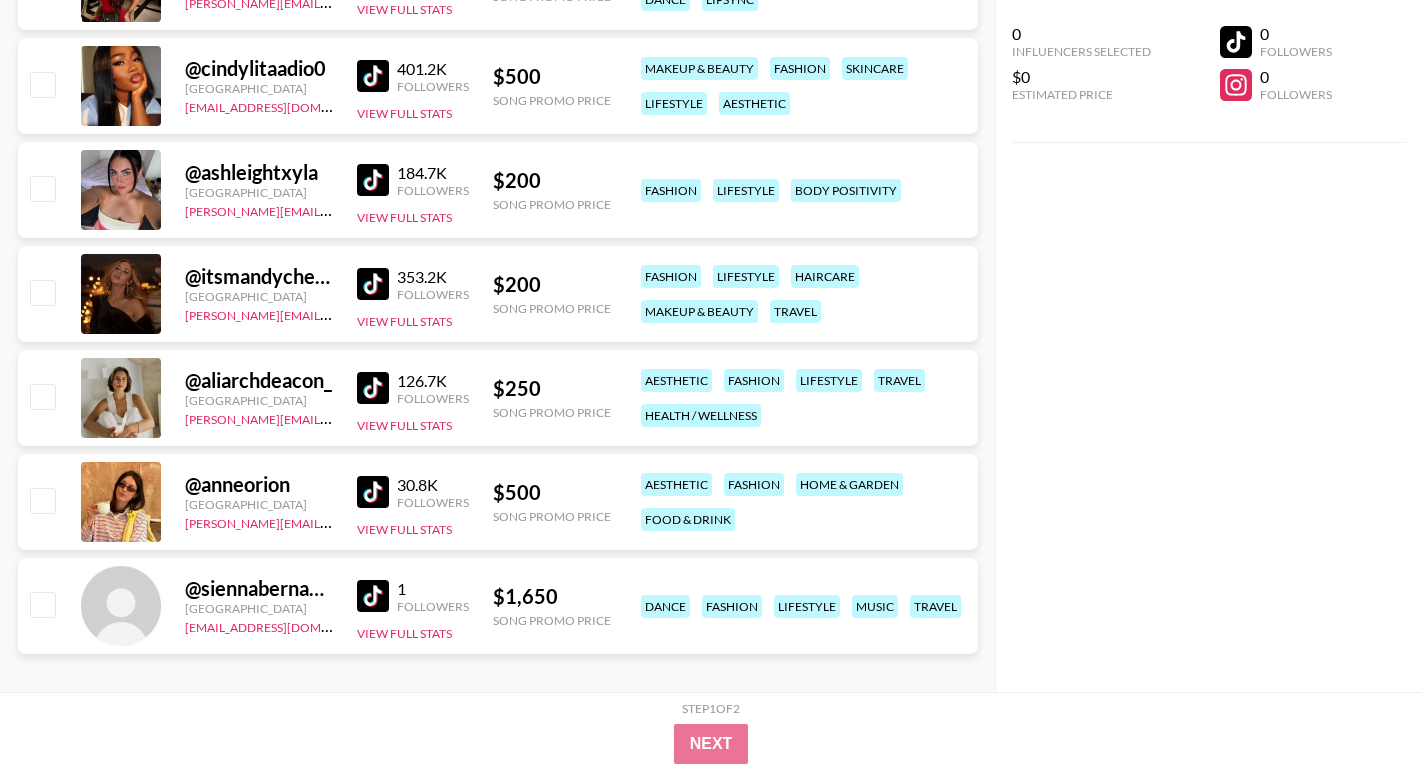 scroll, scrollTop: 1989, scrollLeft: 0, axis: vertical 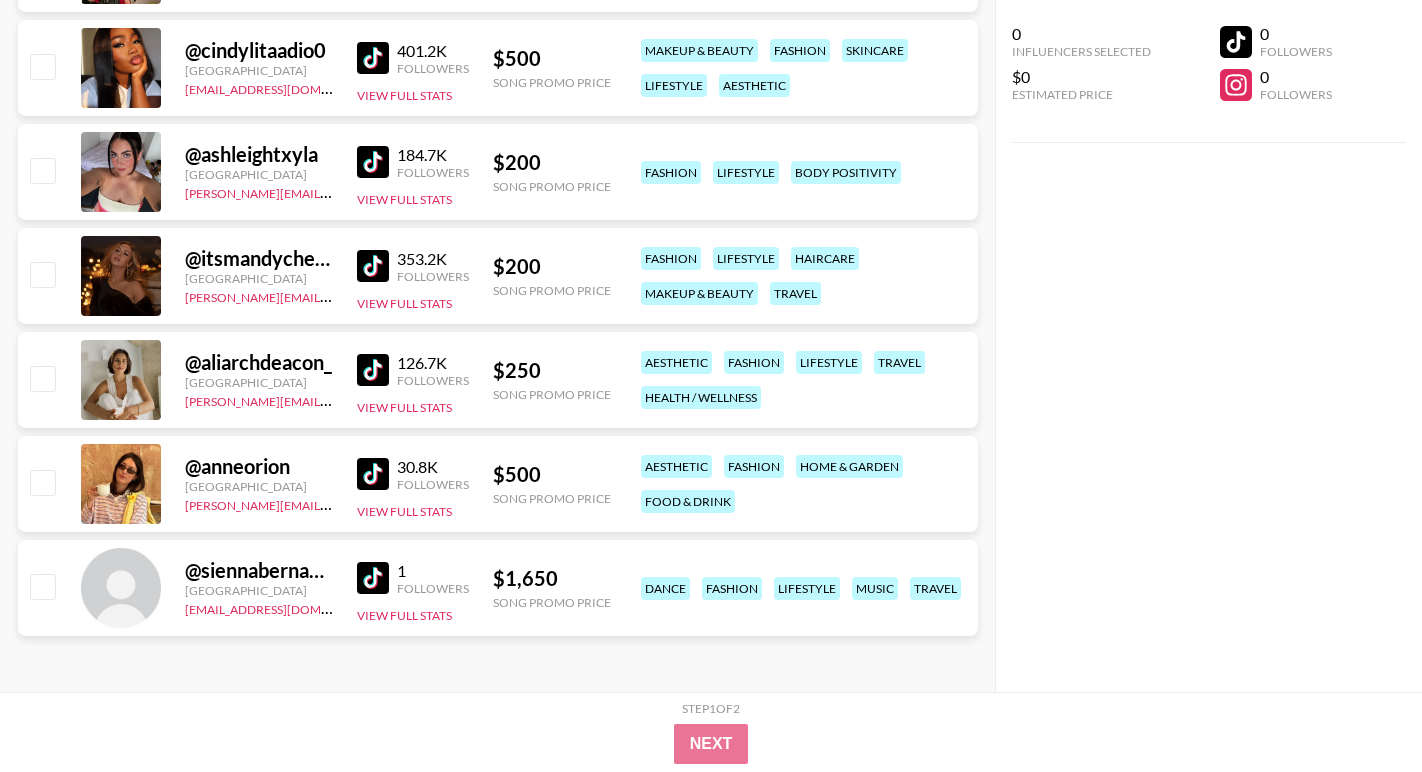 click at bounding box center [373, 474] 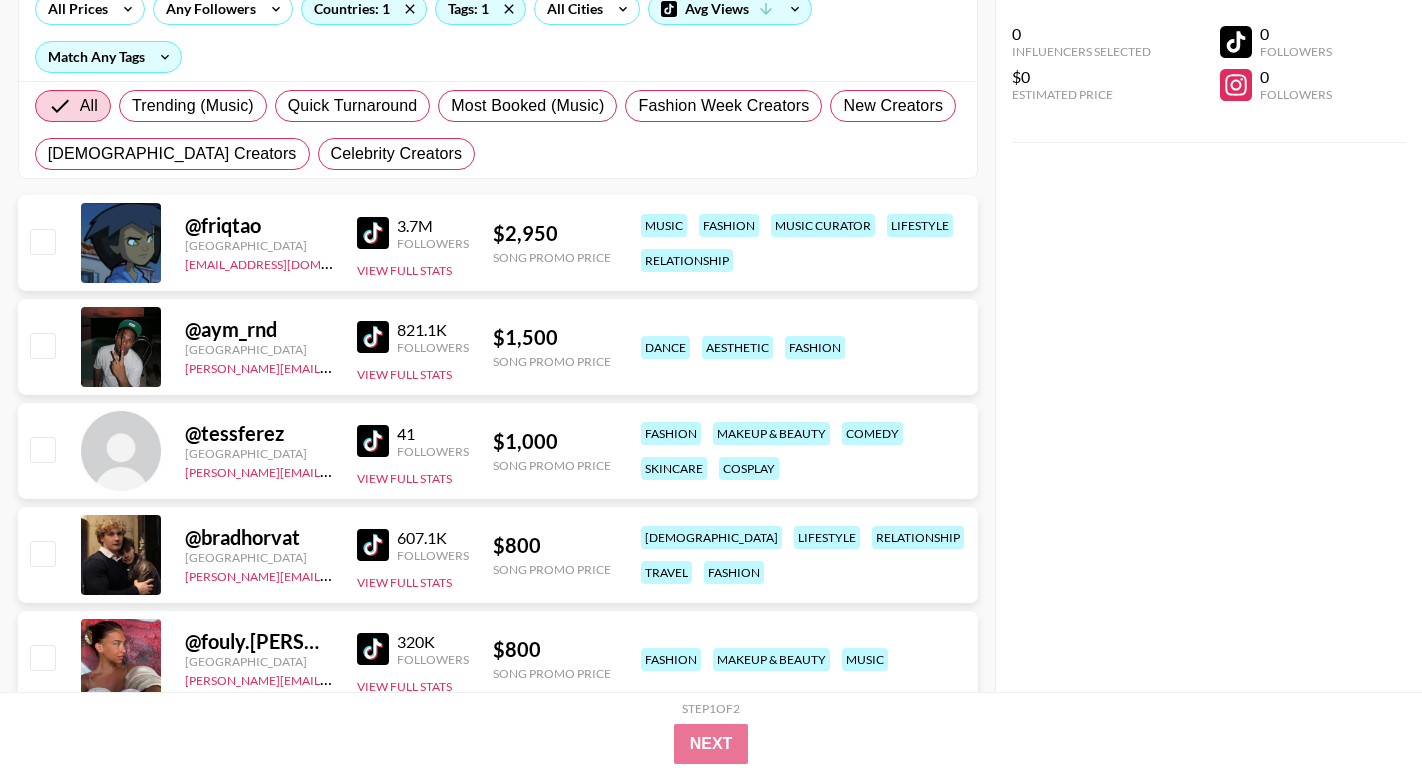 scroll, scrollTop: 0, scrollLeft: 0, axis: both 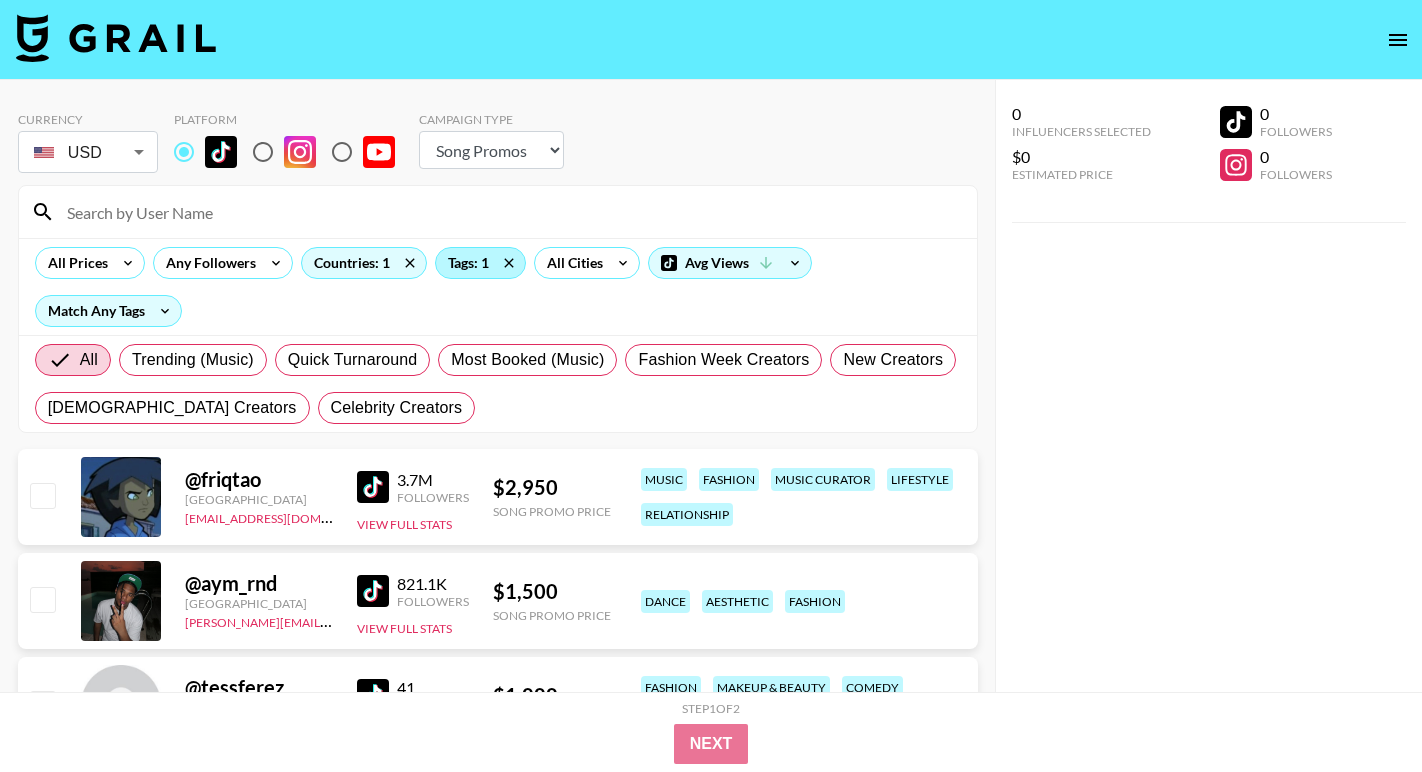 click on "Tags: 1" at bounding box center (480, 263) 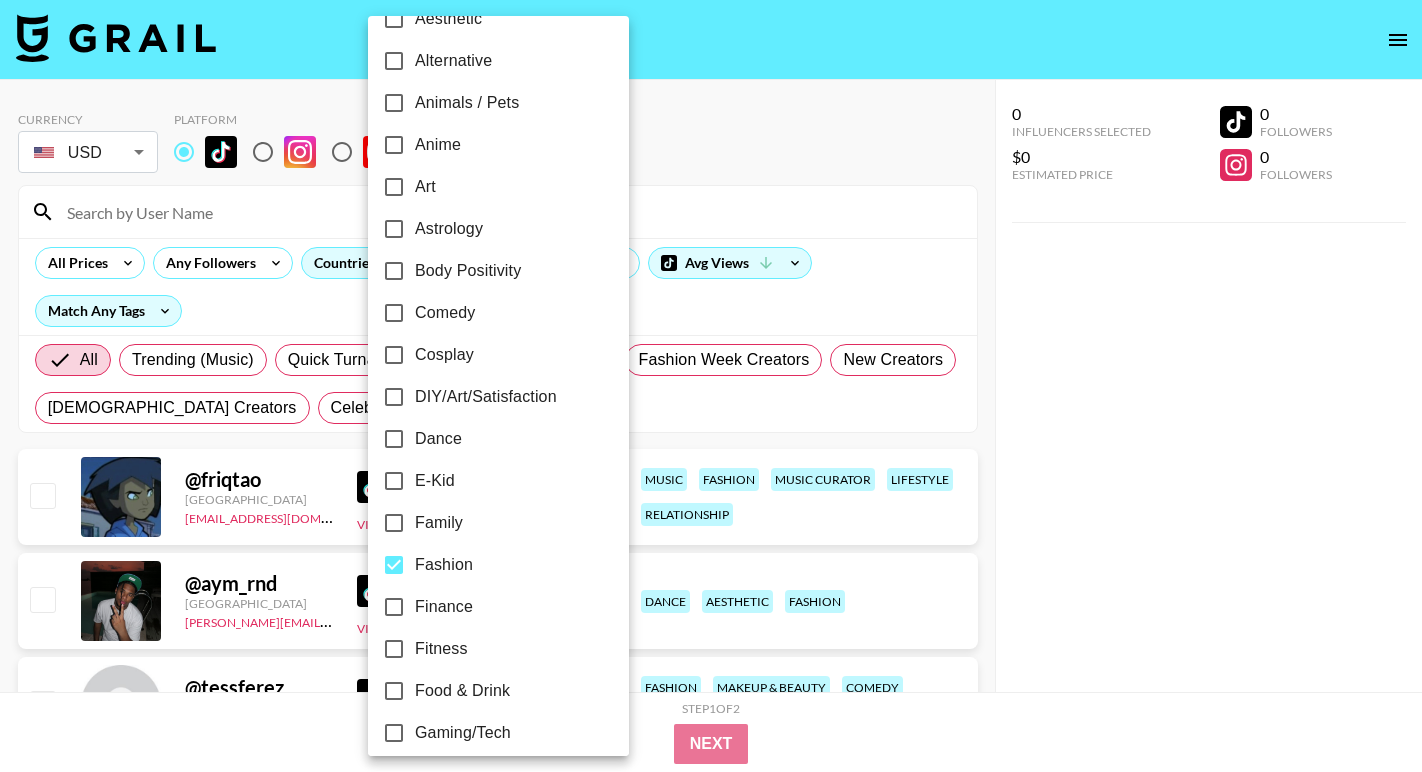 scroll, scrollTop: 153, scrollLeft: 0, axis: vertical 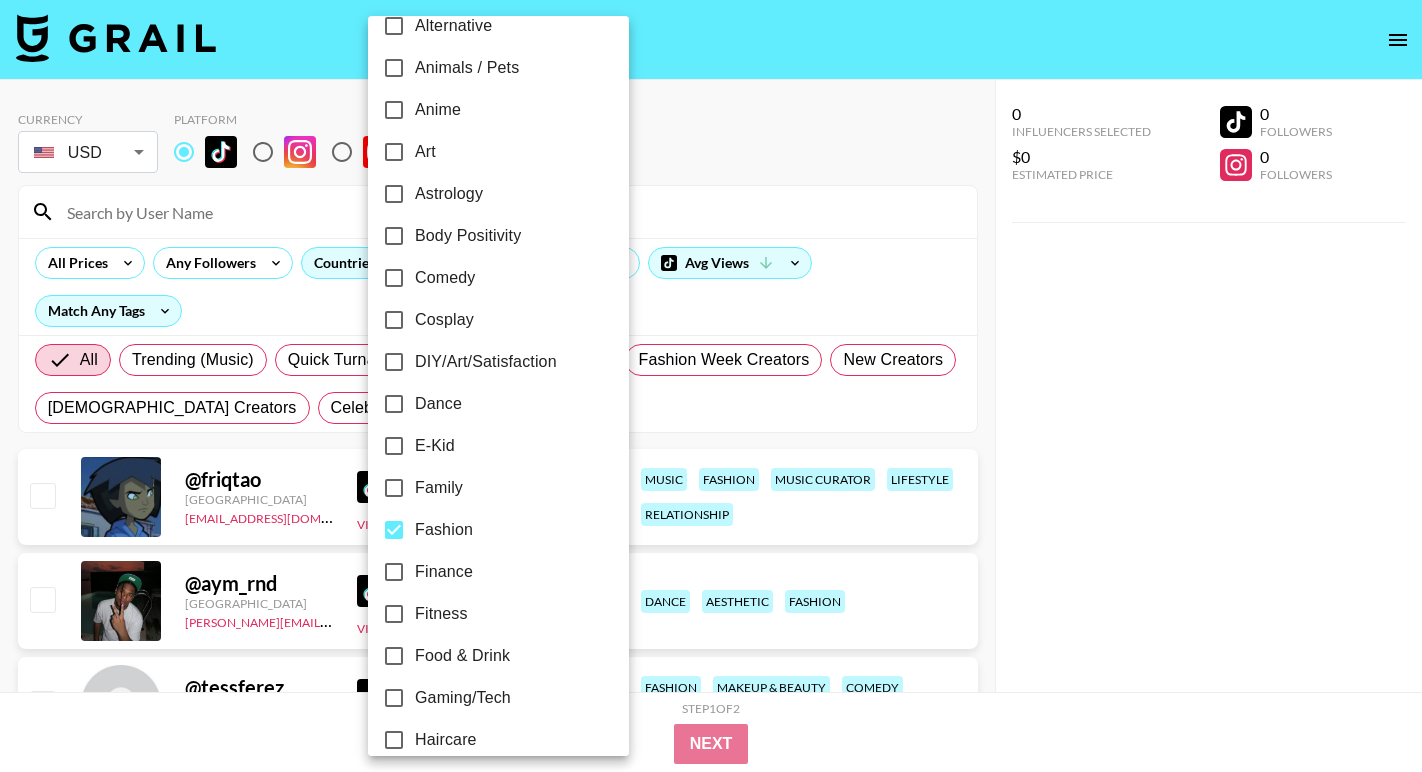 click at bounding box center [711, 386] 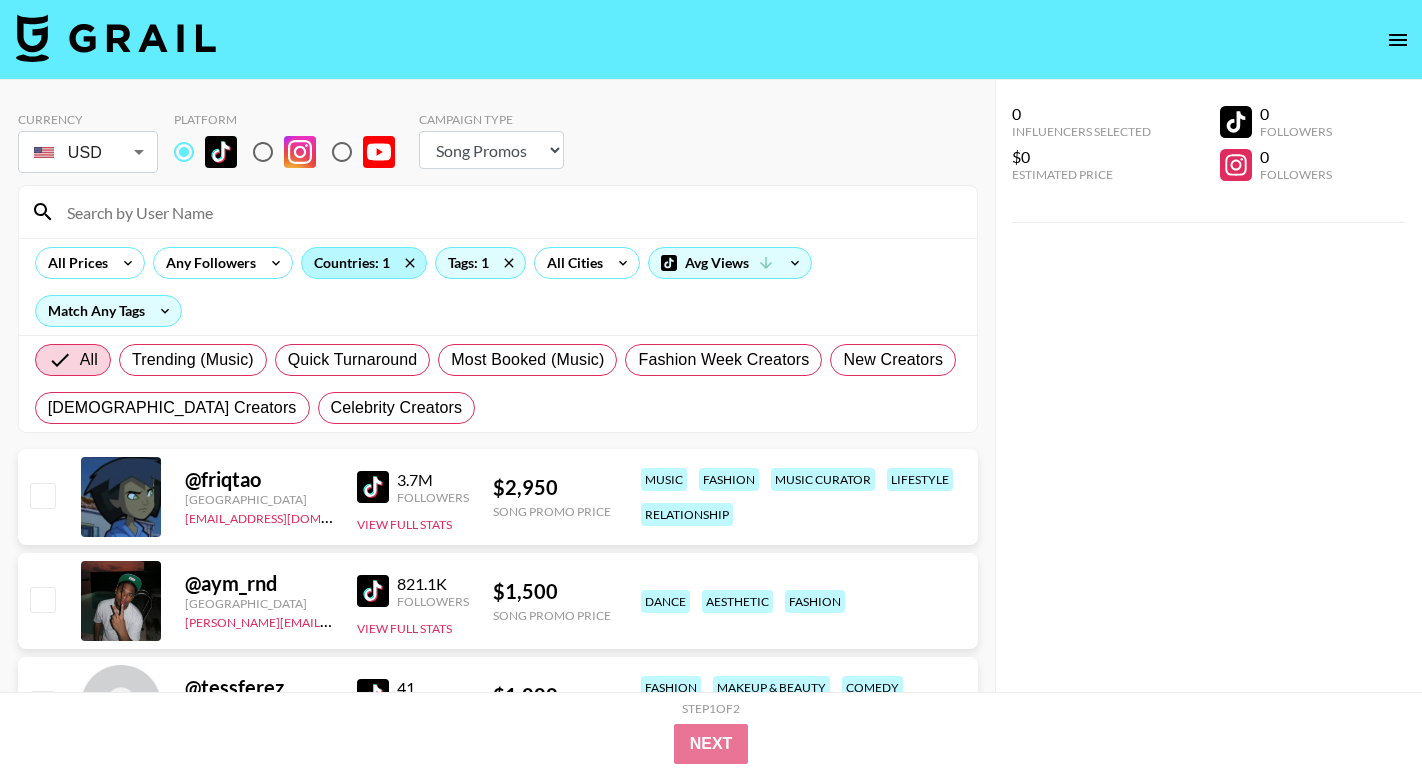 click on "Countries: 1" at bounding box center (364, 263) 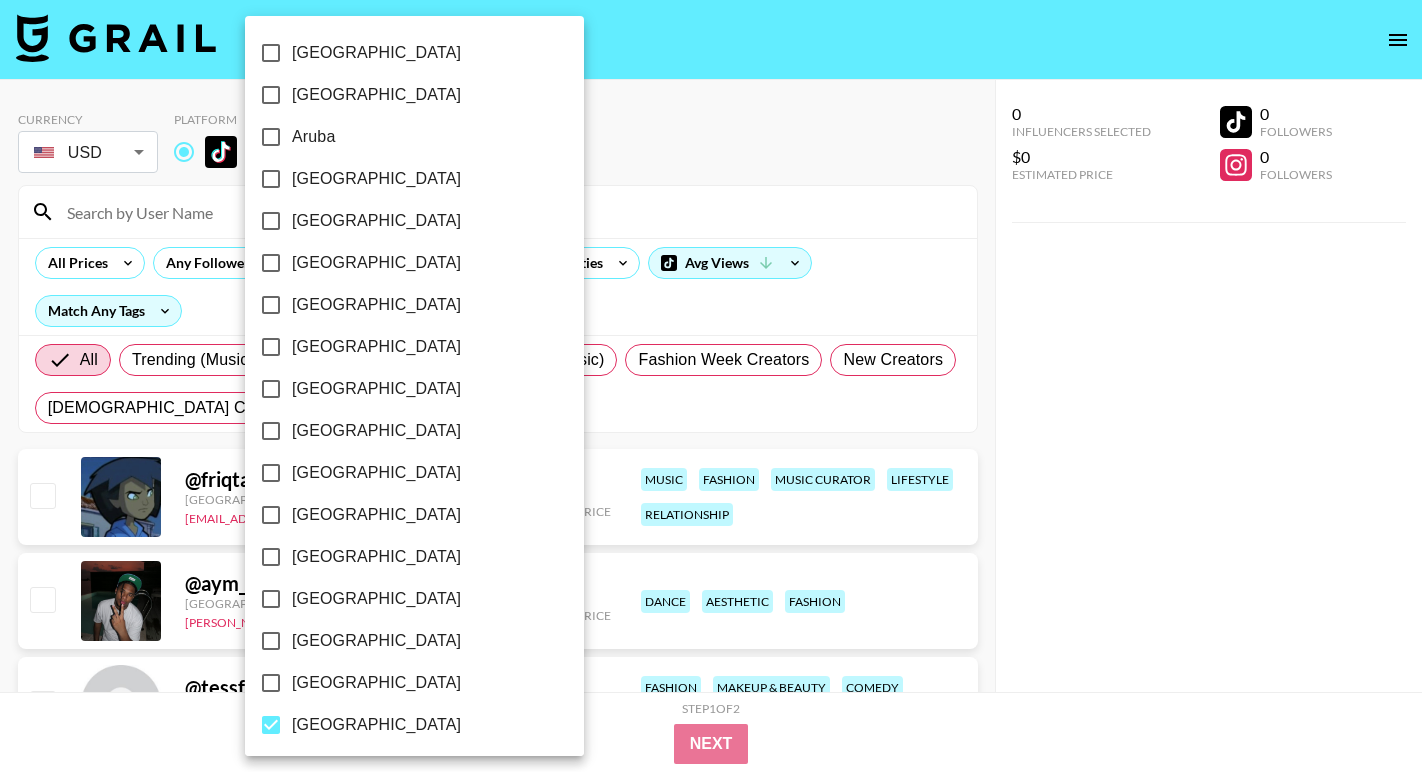 click on "[GEOGRAPHIC_DATA]" at bounding box center (376, 725) 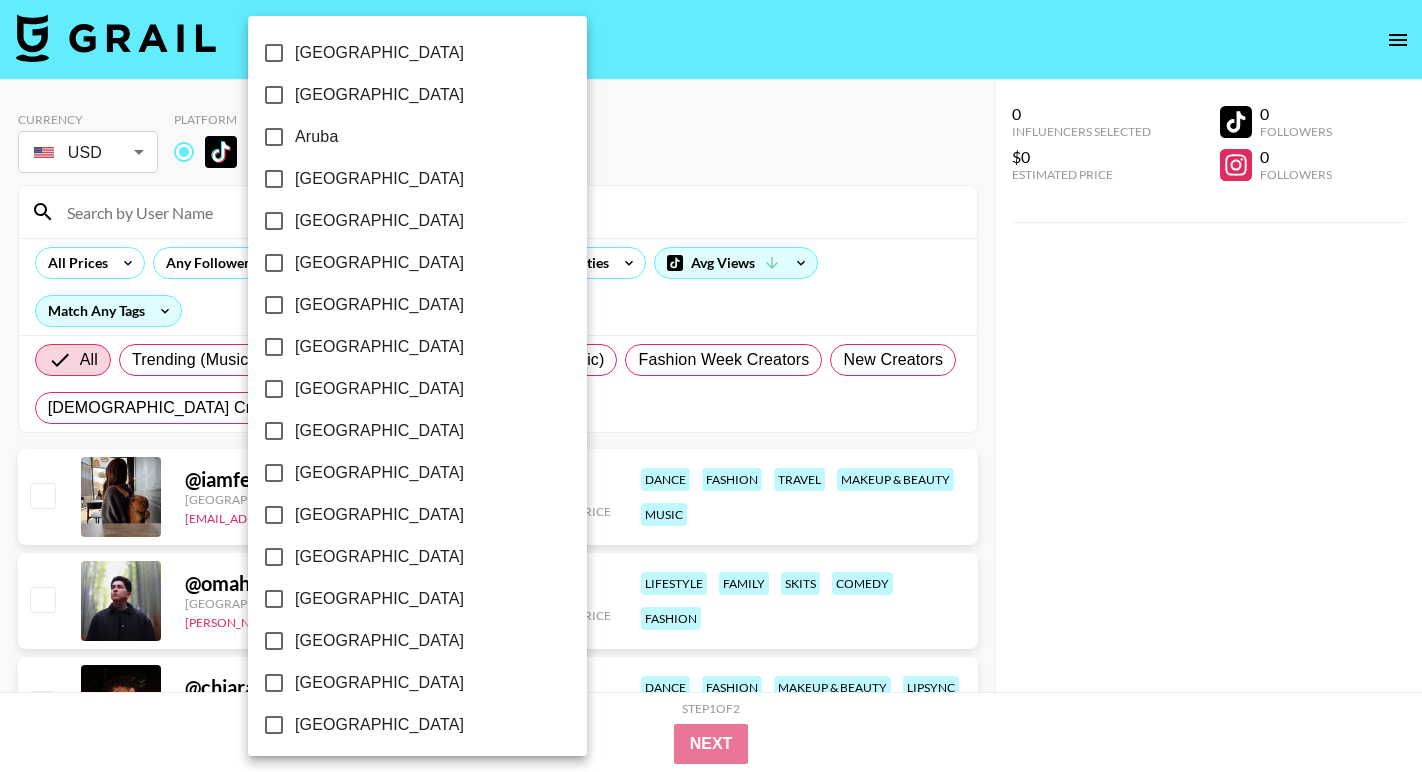 scroll, scrollTop: 69, scrollLeft: 0, axis: vertical 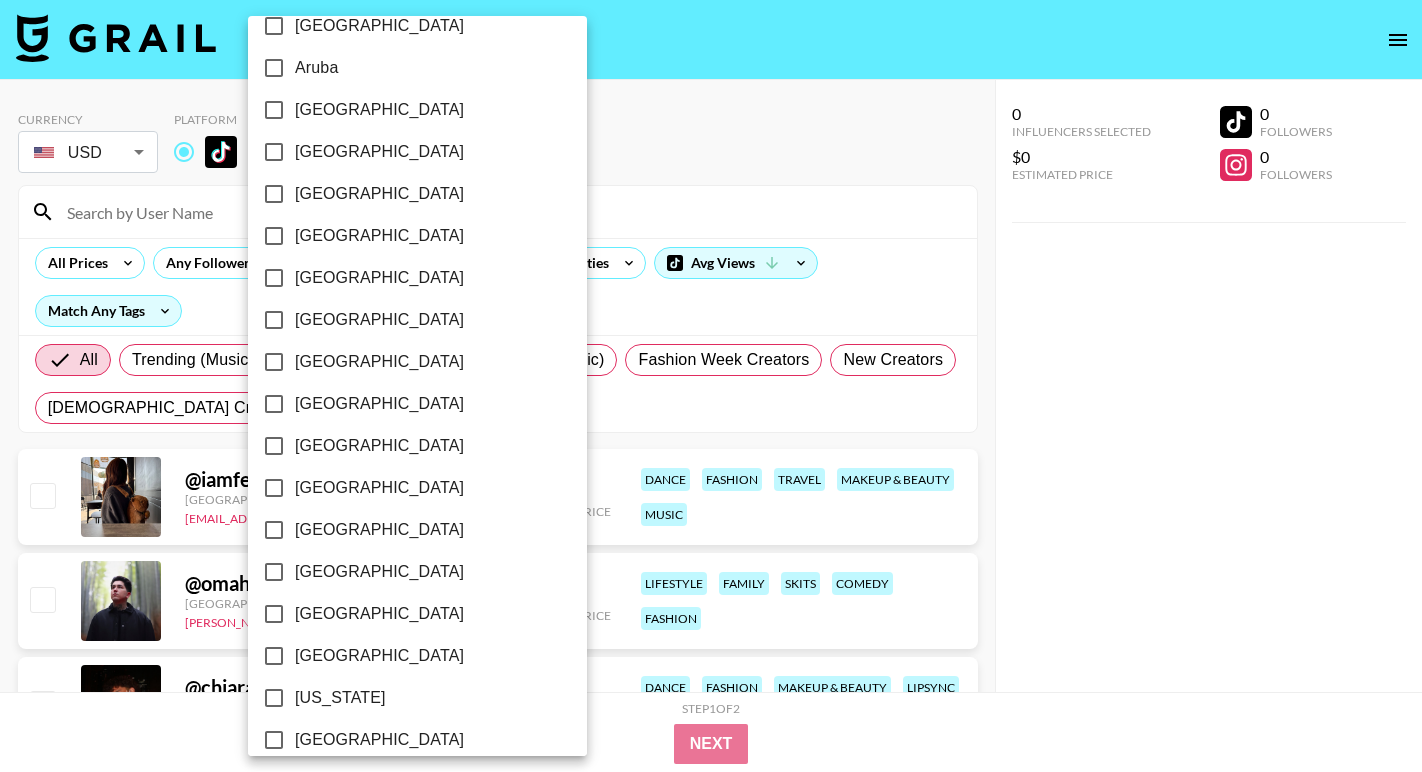 click on "[US_STATE]" at bounding box center [340, 698] 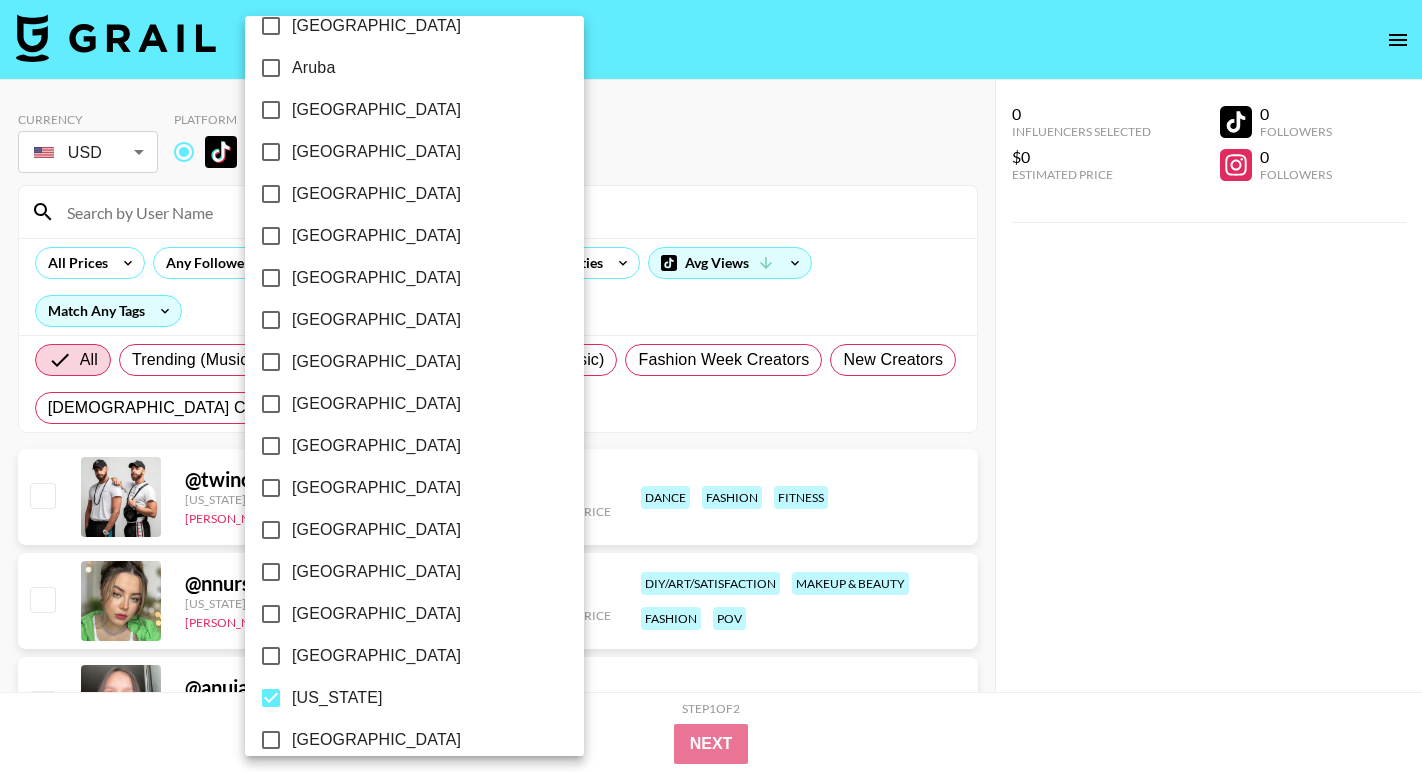 click on "[US_STATE]" at bounding box center (337, 698) 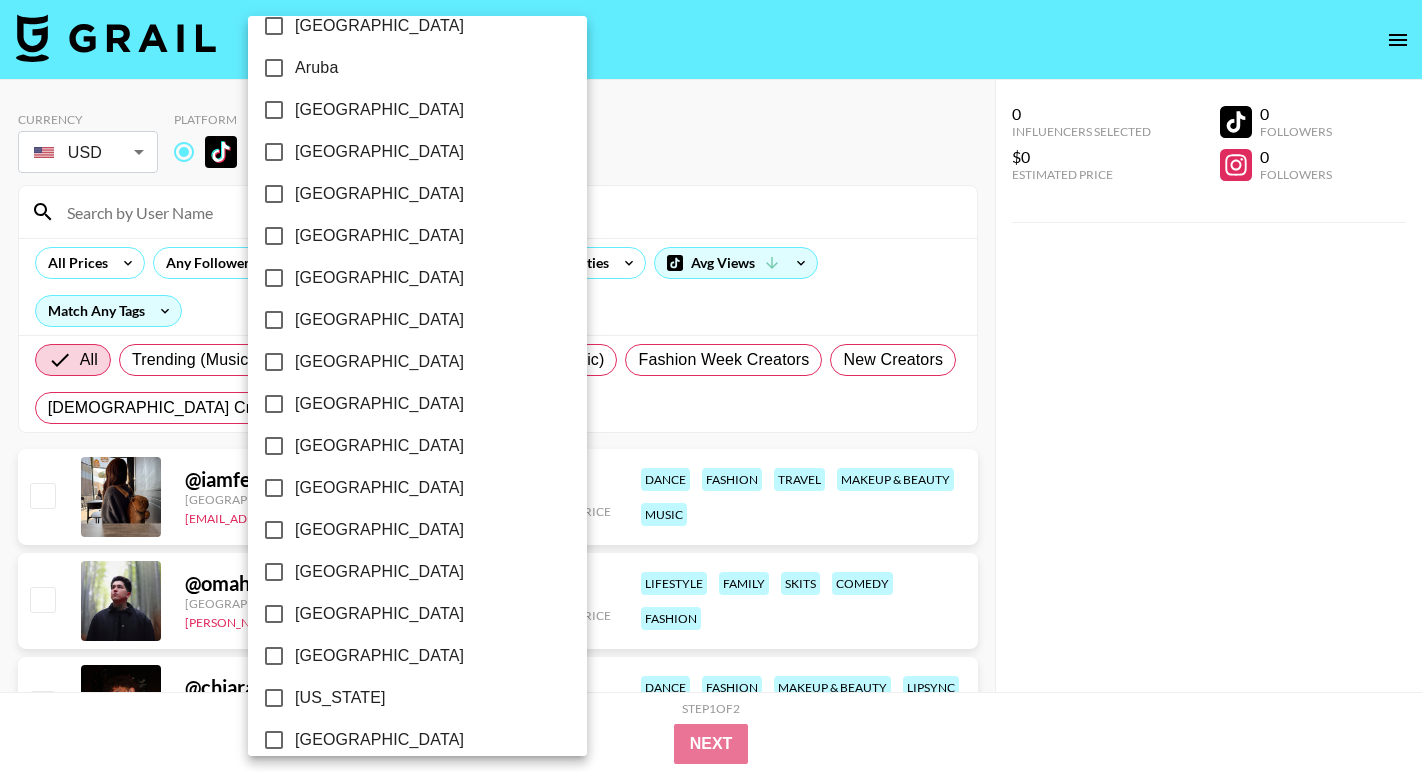 click on "[GEOGRAPHIC_DATA]" at bounding box center (379, 740) 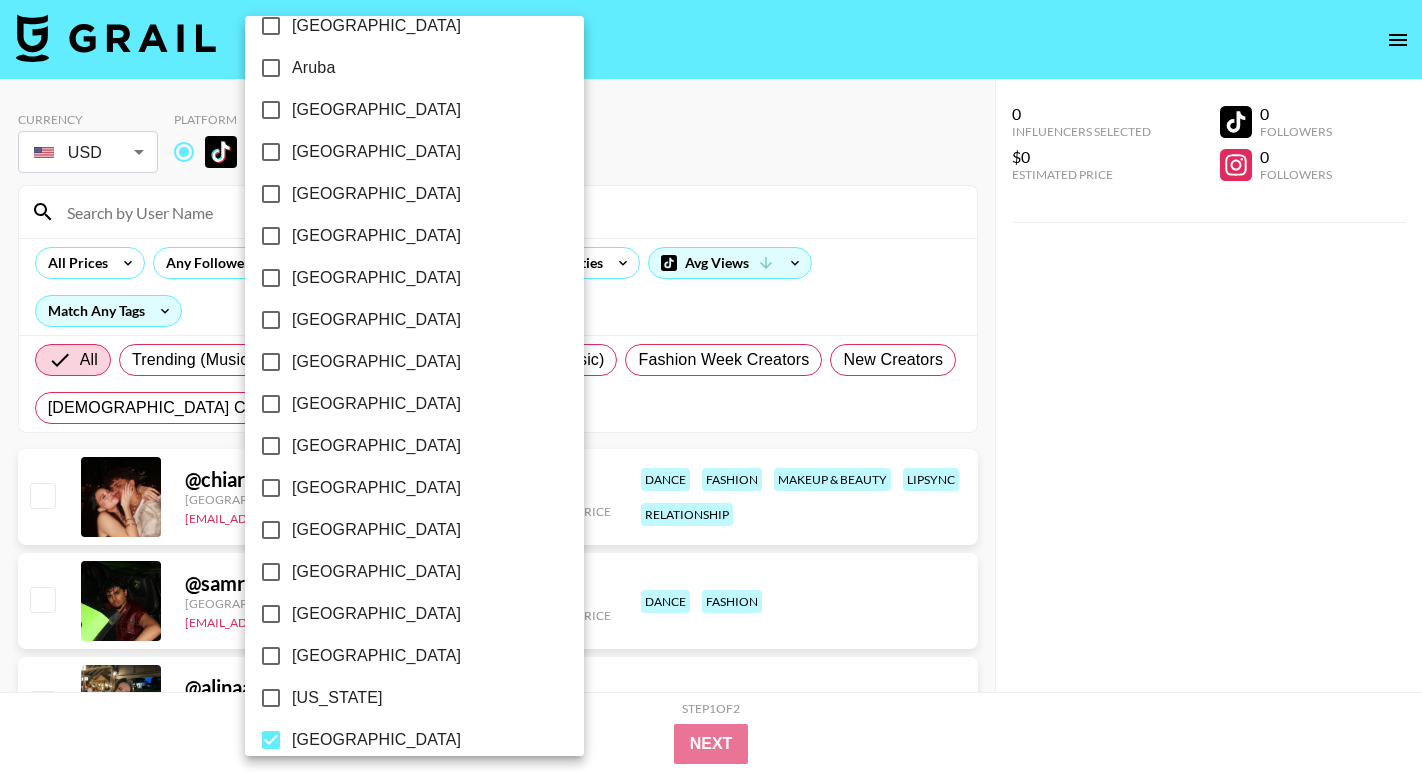 scroll, scrollTop: 74, scrollLeft: 0, axis: vertical 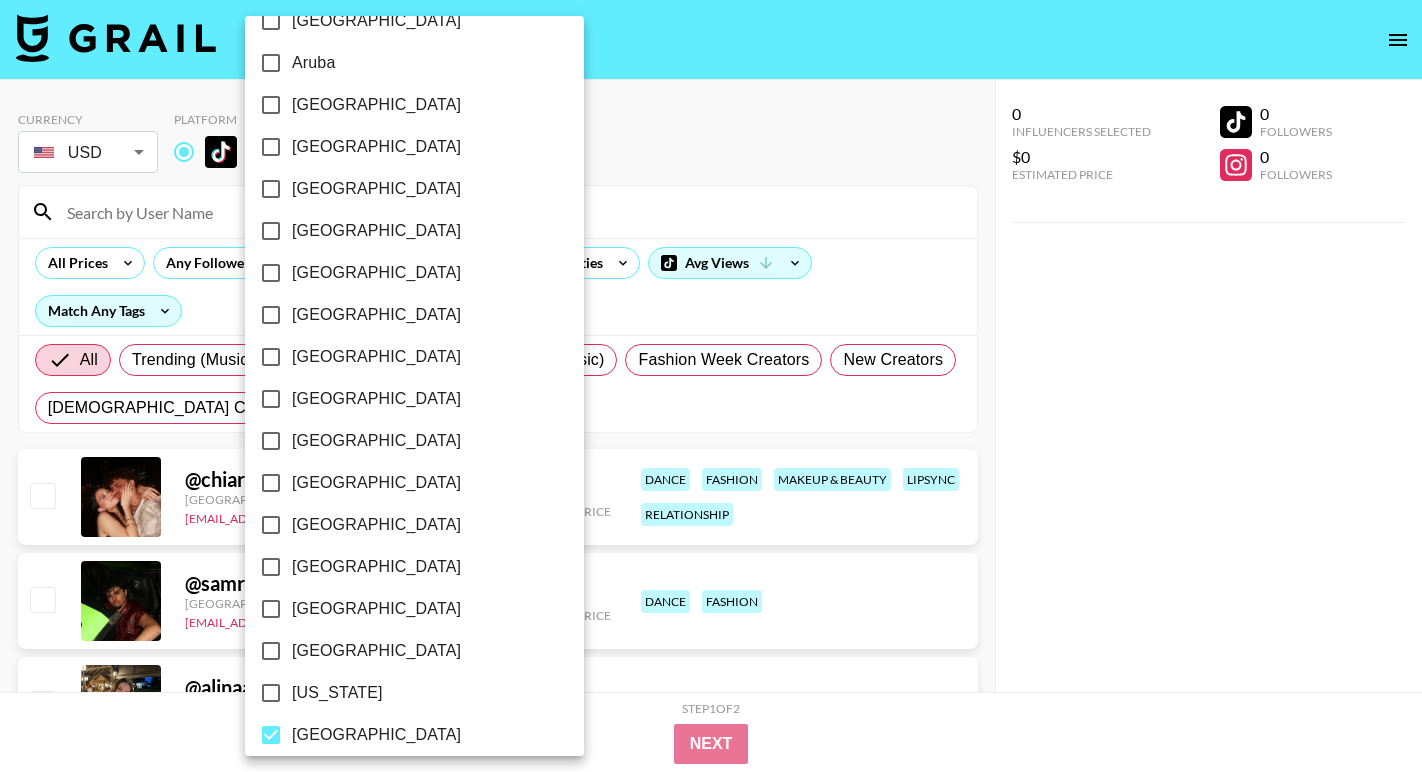 click at bounding box center [711, 386] 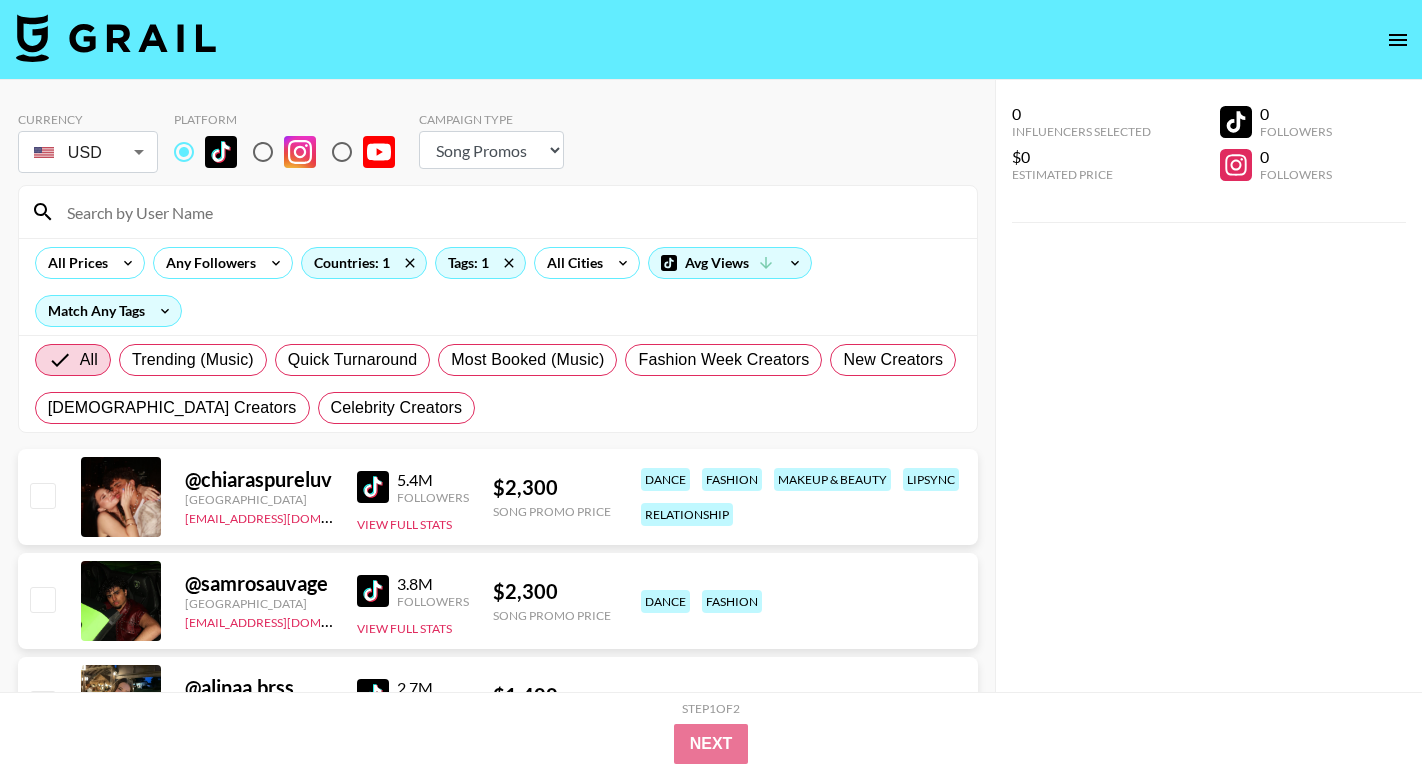 scroll, scrollTop: 0, scrollLeft: 0, axis: both 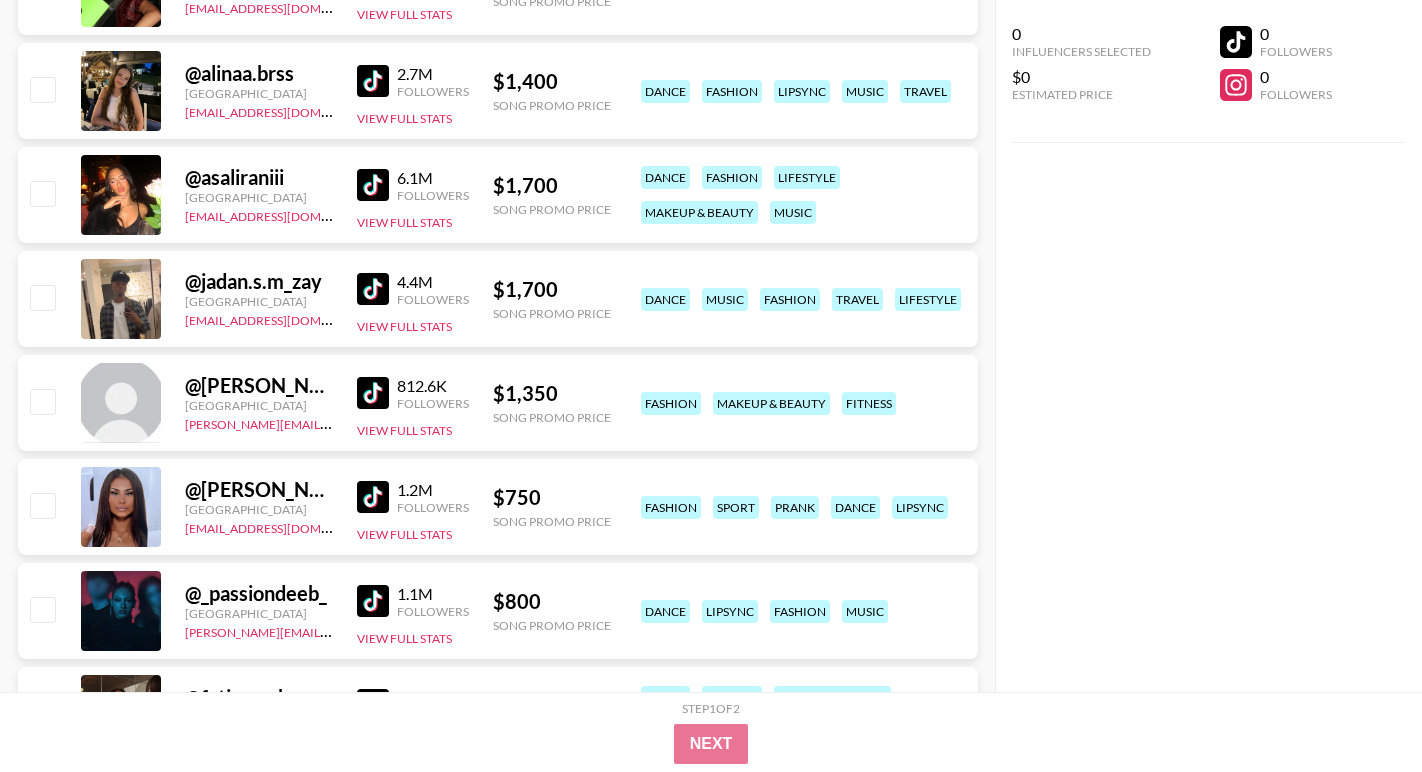 click at bounding box center [373, 289] 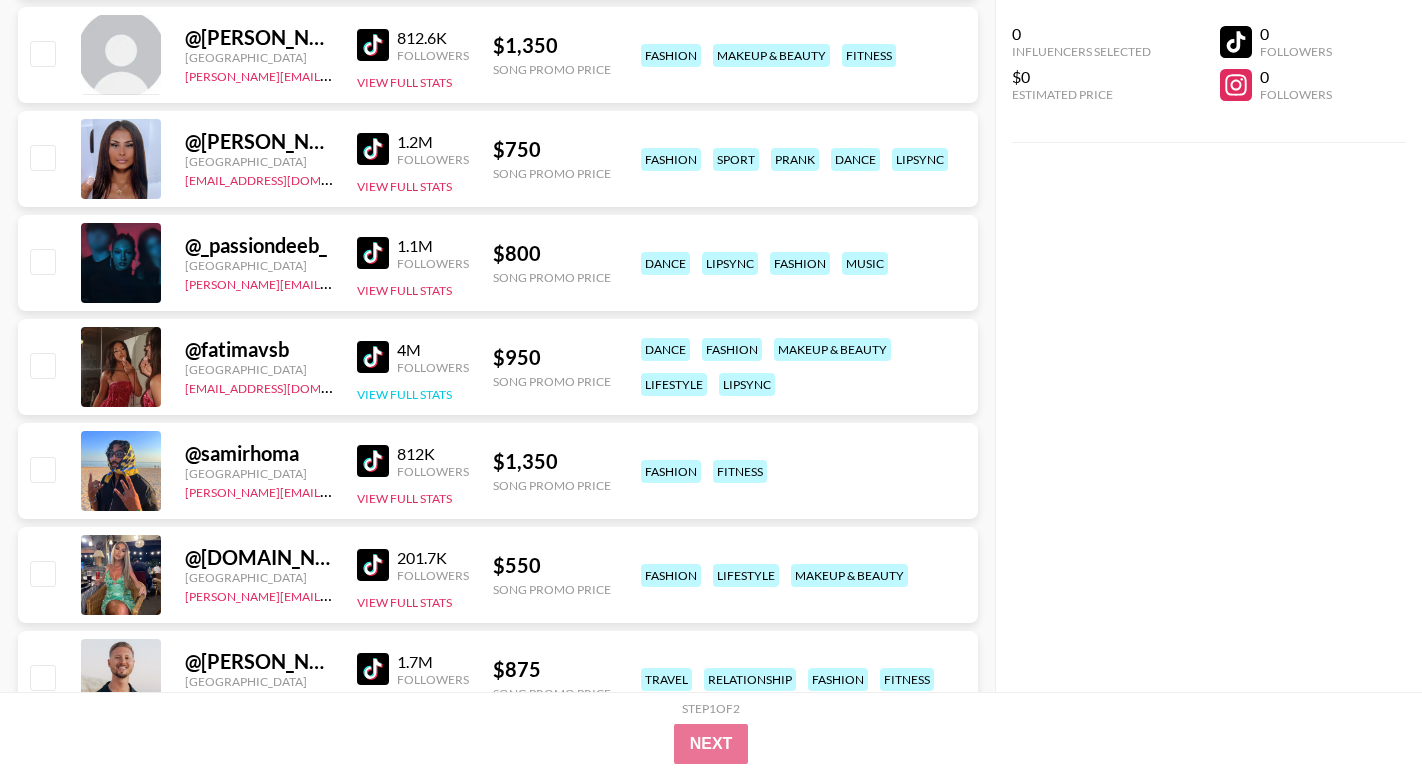 scroll, scrollTop: 994, scrollLeft: 0, axis: vertical 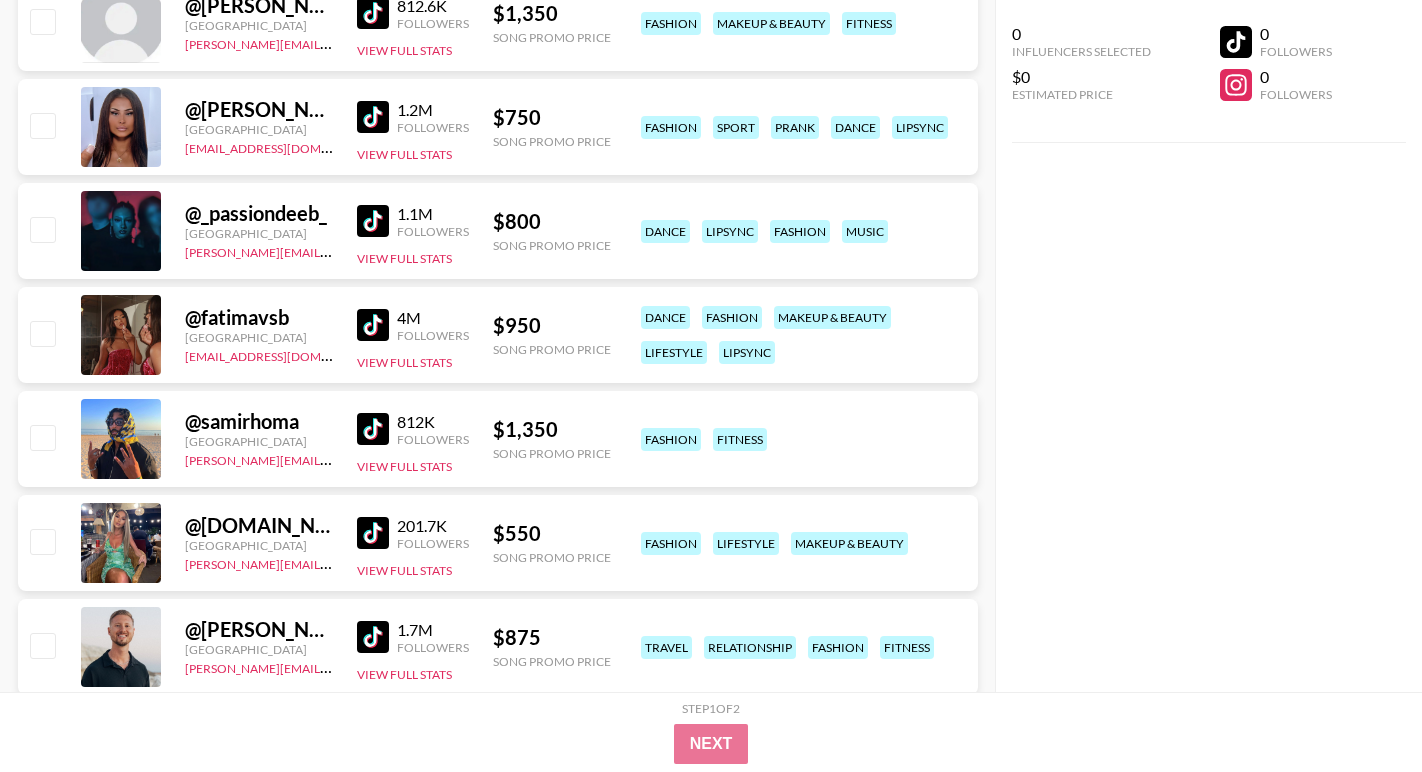 click at bounding box center [373, 429] 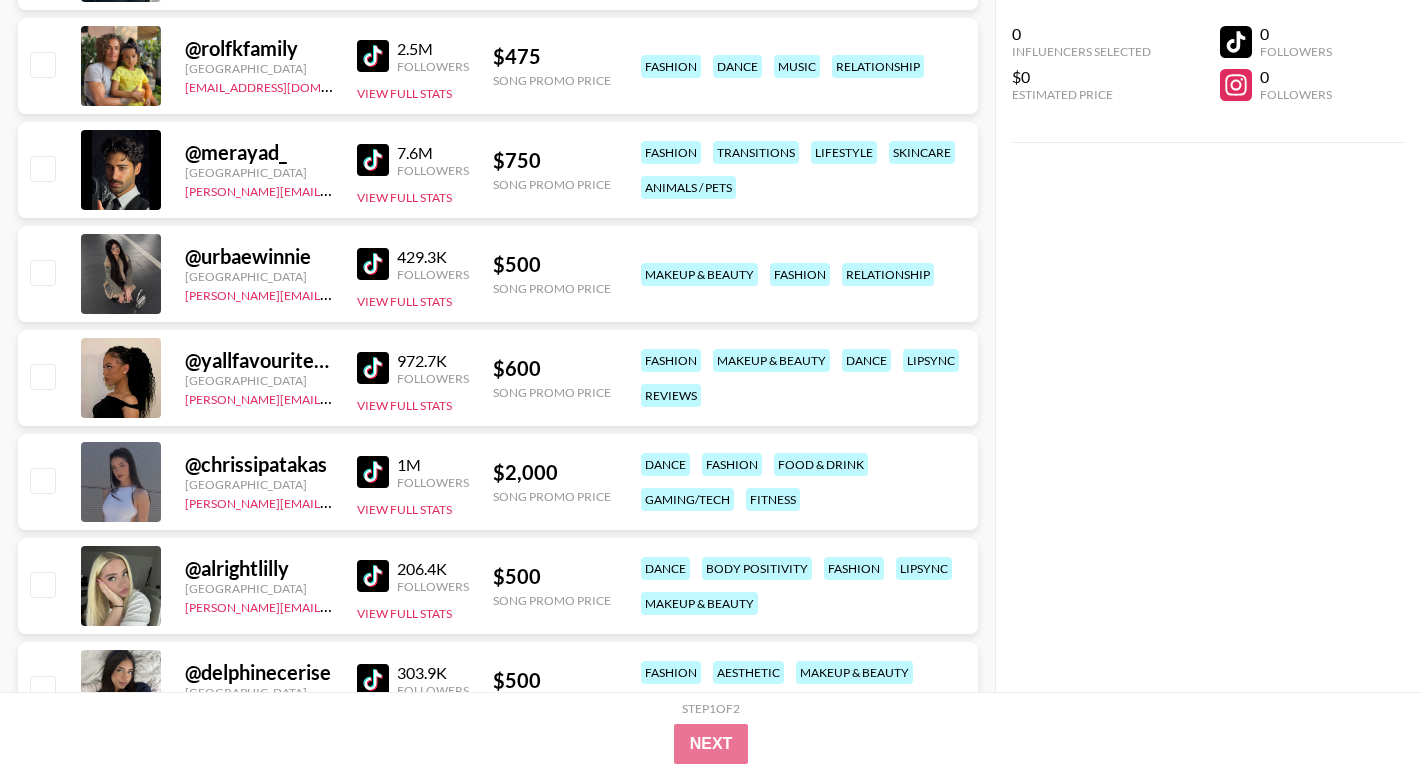 scroll, scrollTop: 1748, scrollLeft: 0, axis: vertical 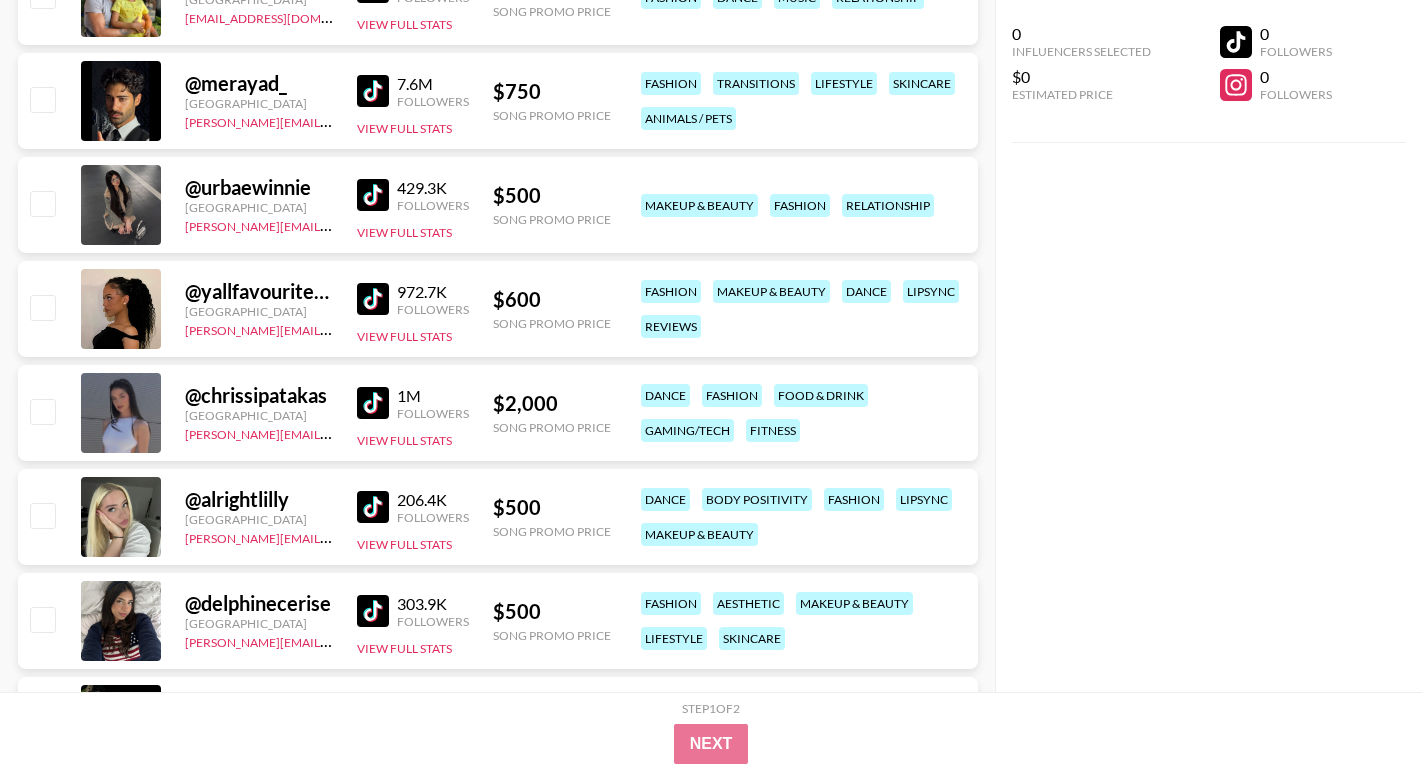 click on "429.3K Followers" at bounding box center [413, 195] 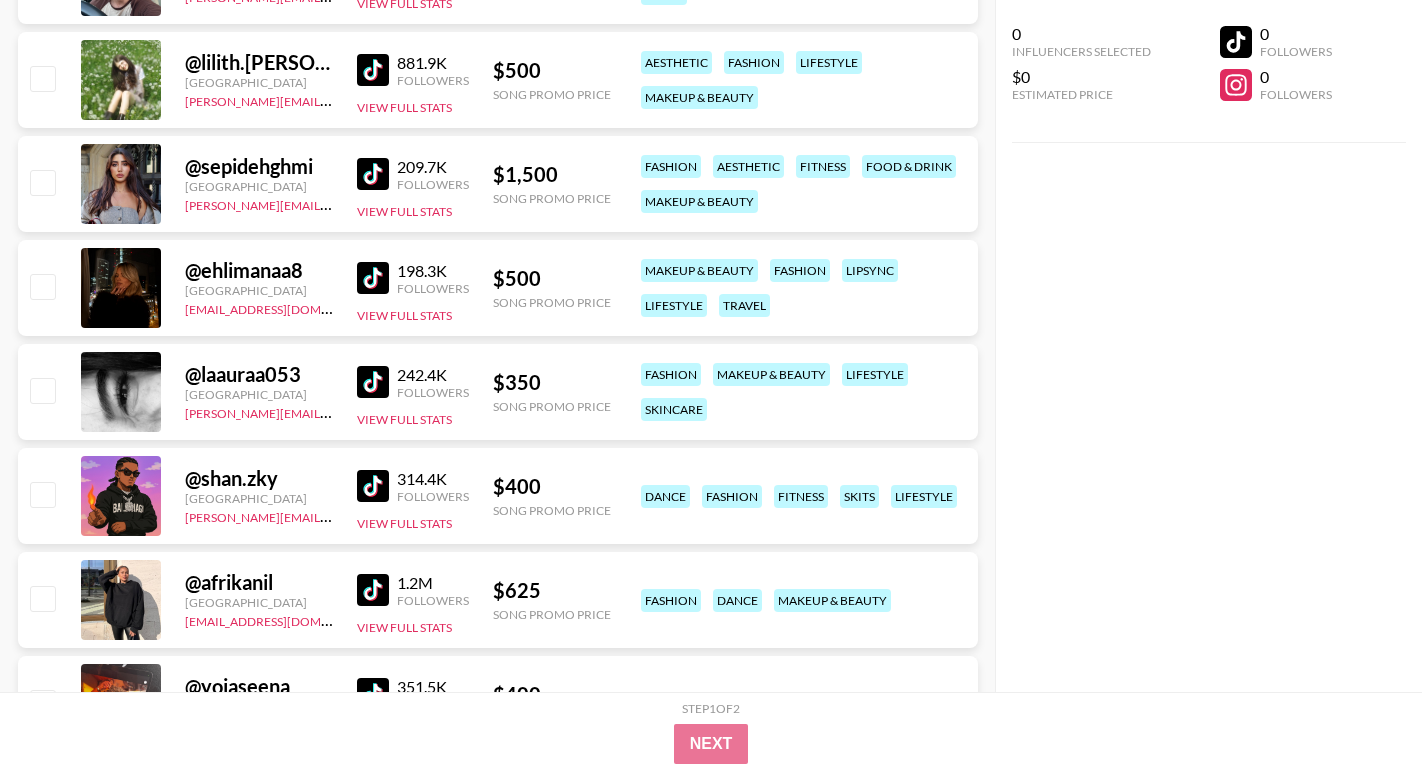 scroll, scrollTop: 3229, scrollLeft: 0, axis: vertical 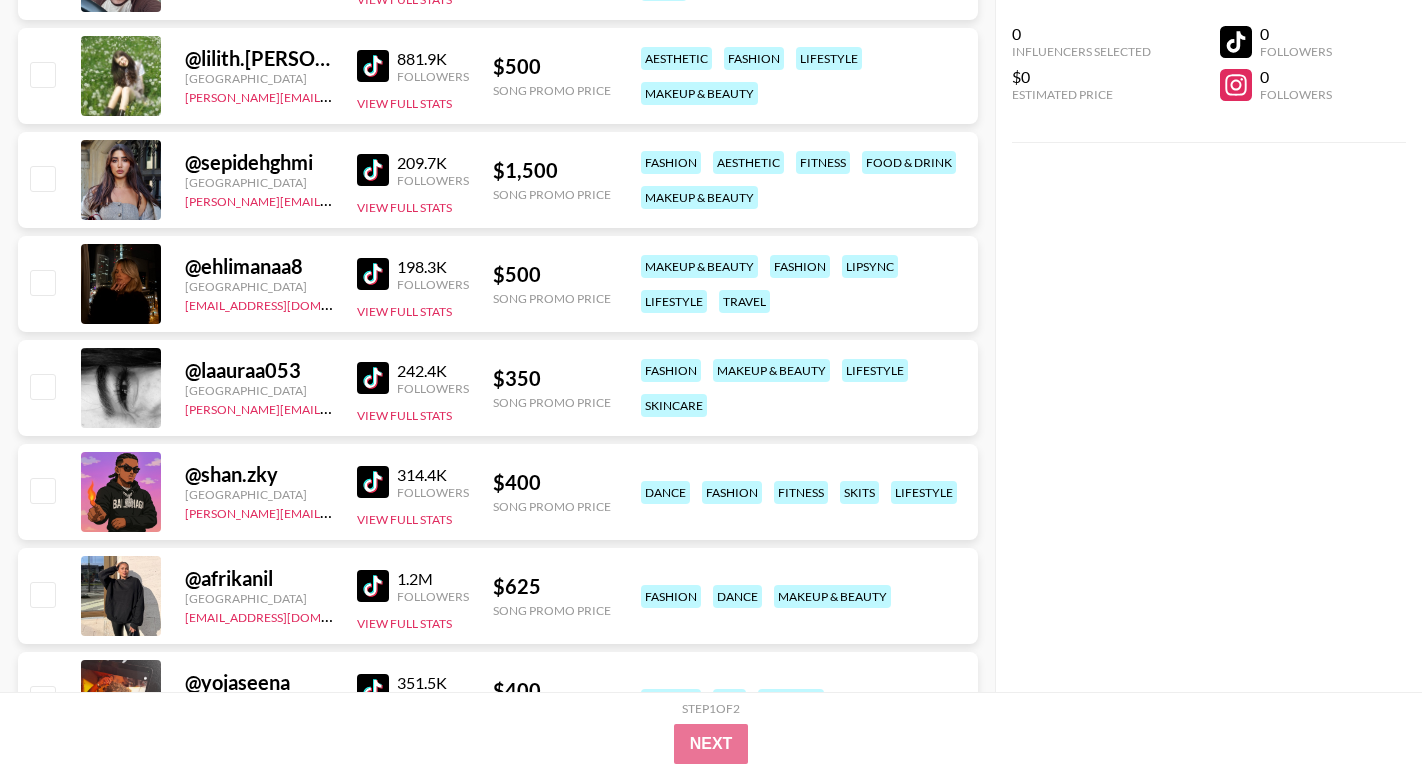 click at bounding box center (373, 378) 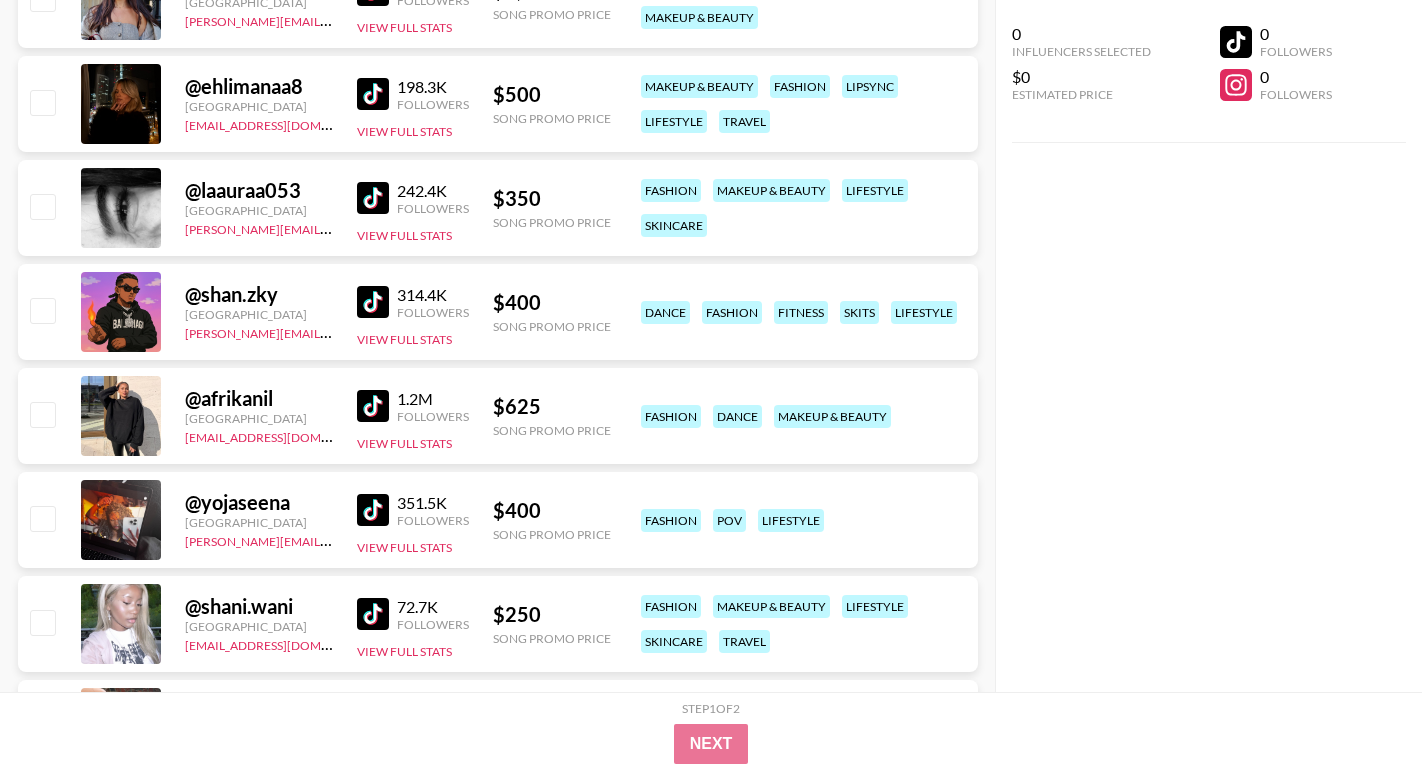 scroll, scrollTop: 3424, scrollLeft: 0, axis: vertical 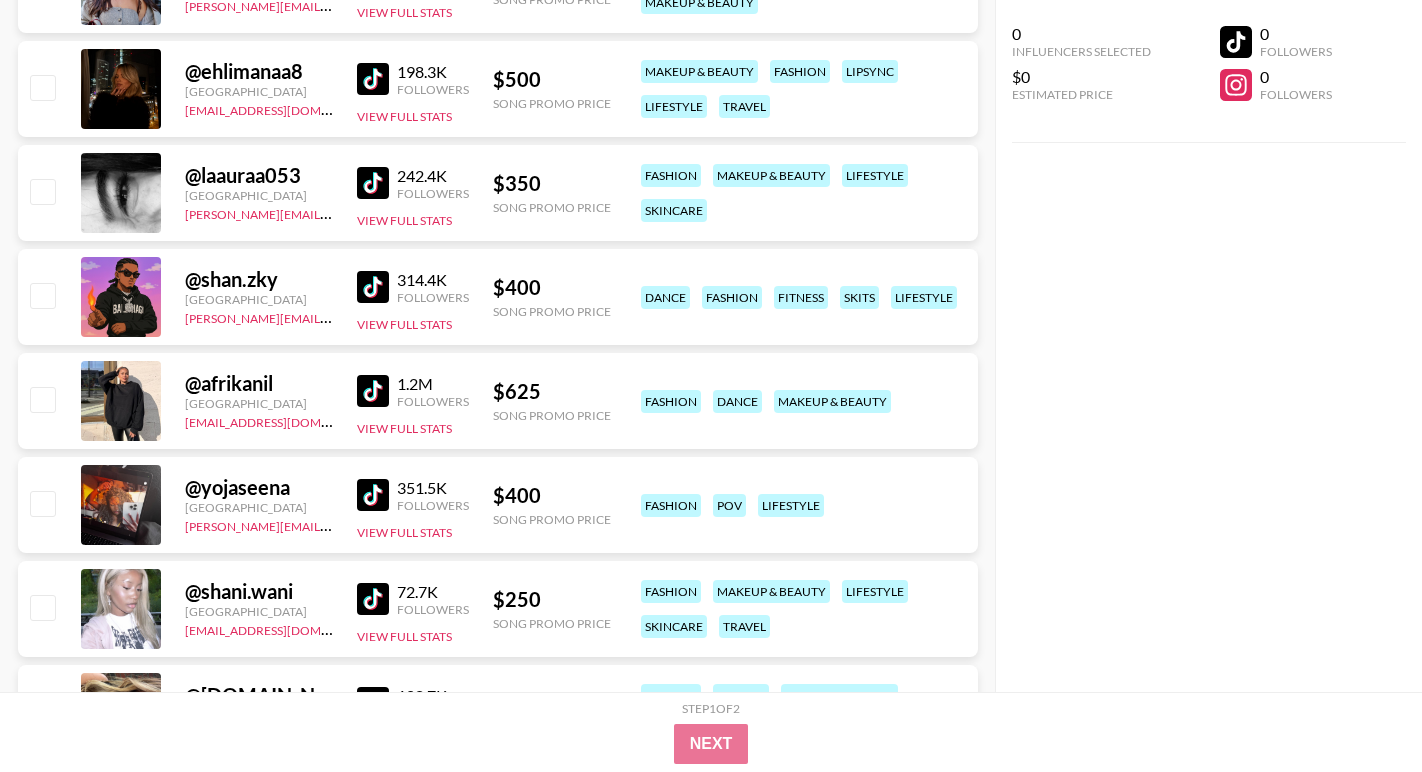 click at bounding box center [373, 287] 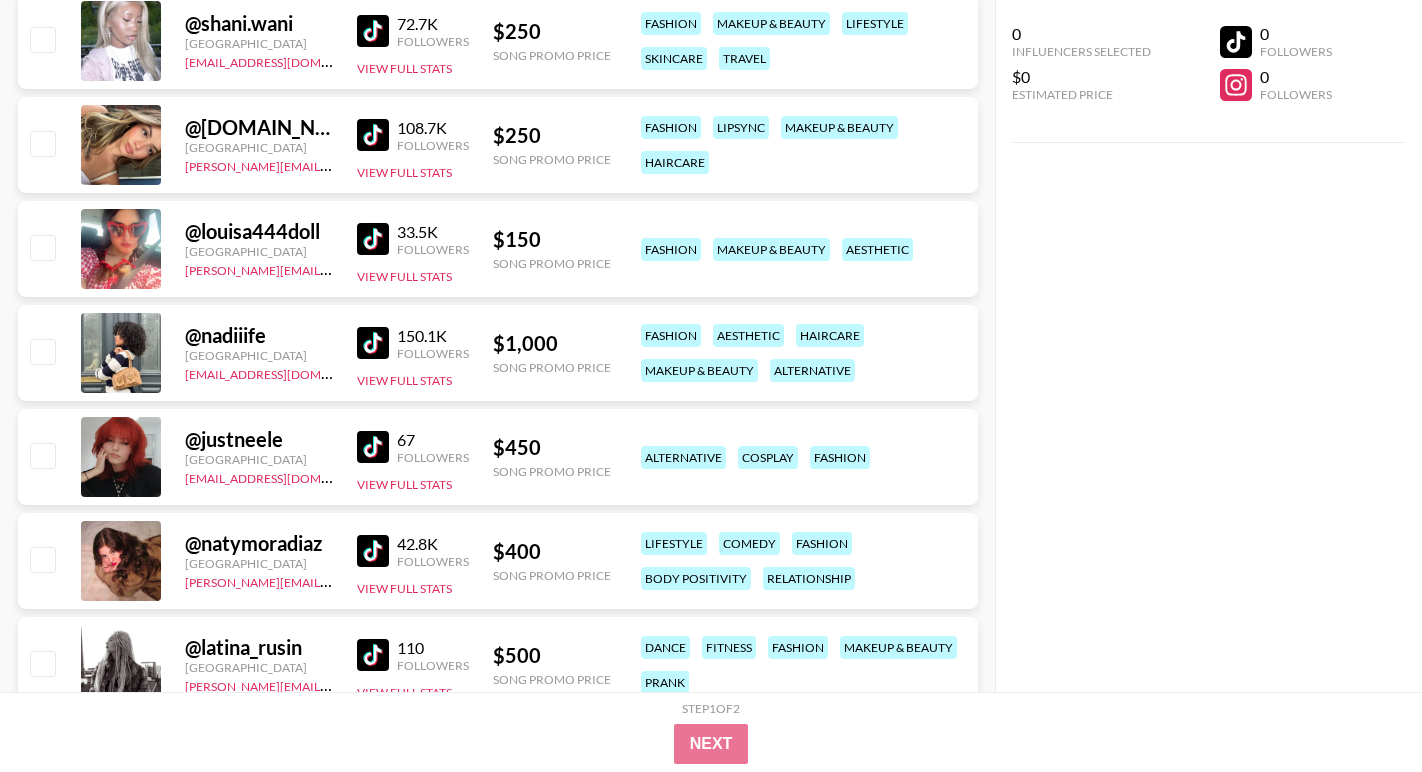scroll, scrollTop: 4069, scrollLeft: 0, axis: vertical 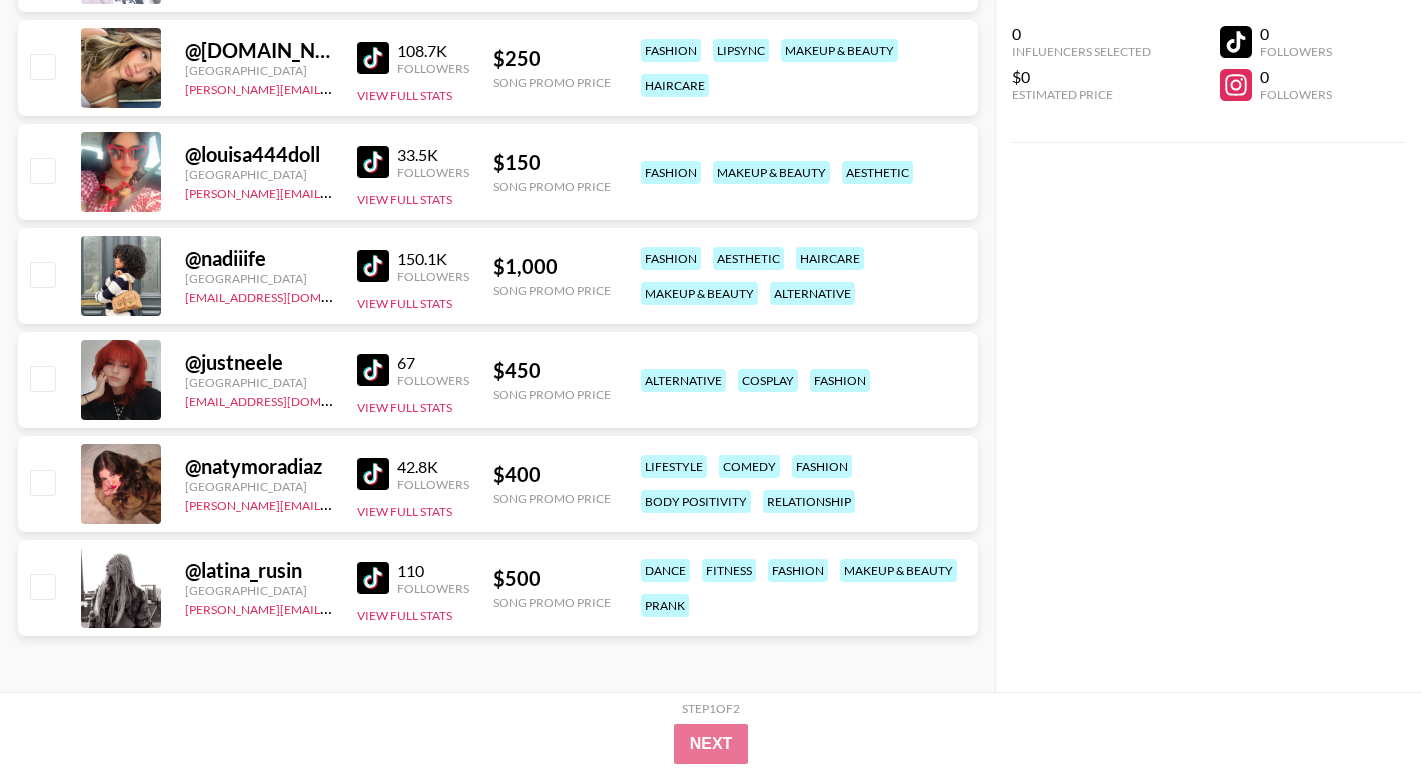 click at bounding box center (373, 266) 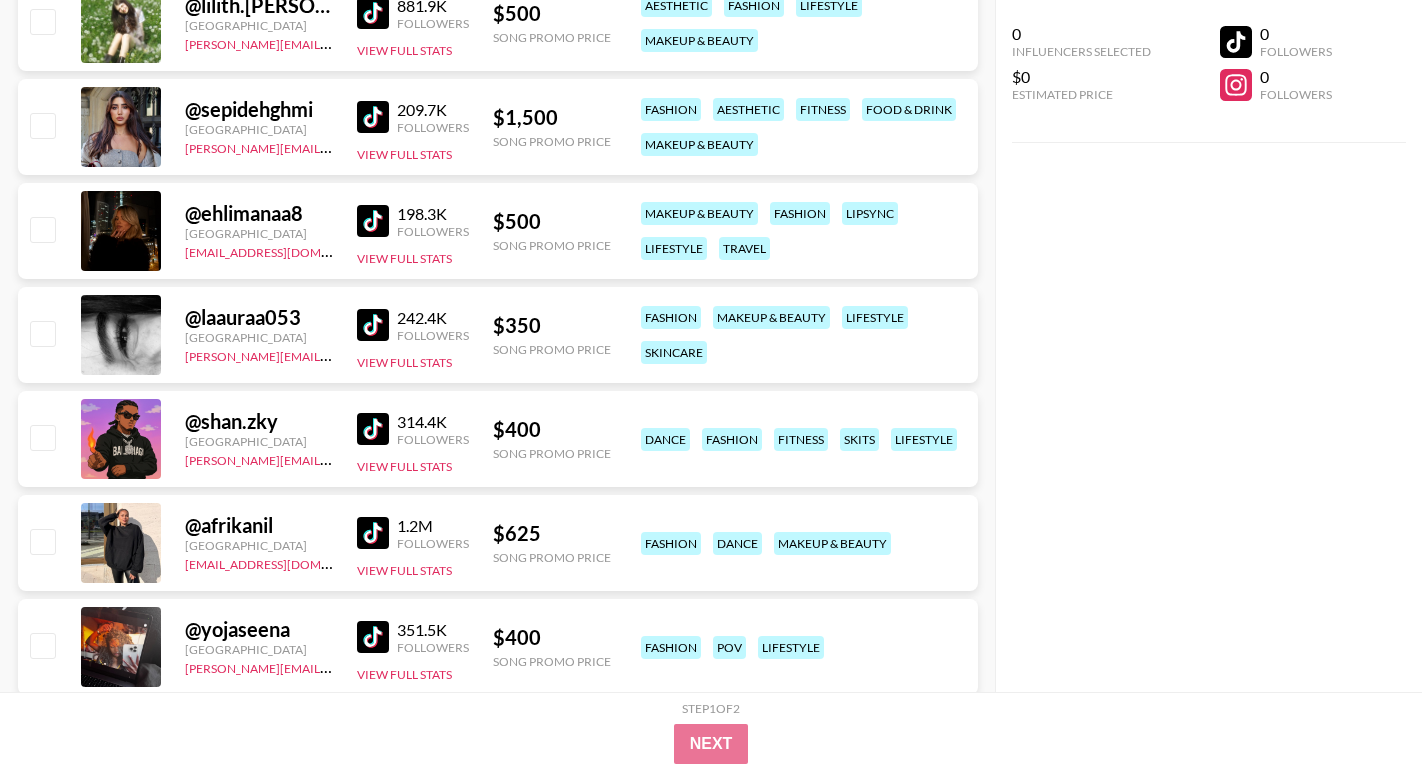 scroll, scrollTop: 3144, scrollLeft: 0, axis: vertical 